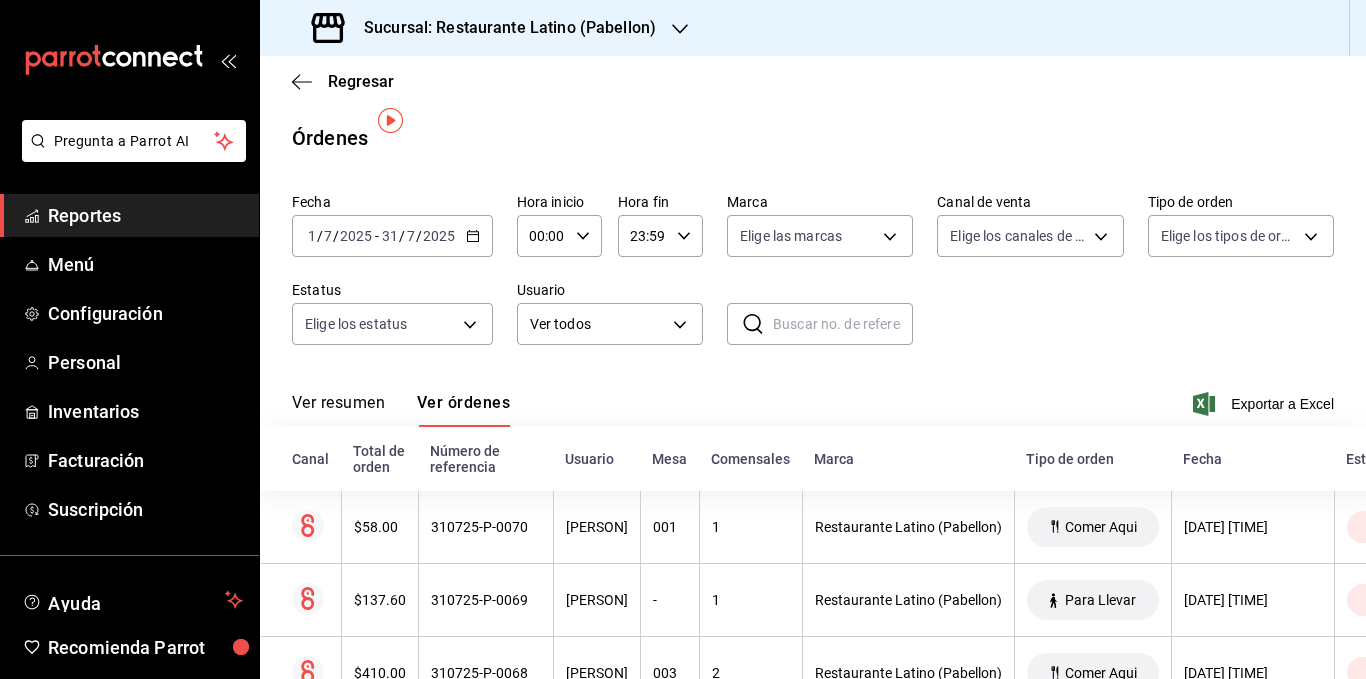 scroll, scrollTop: 0, scrollLeft: 0, axis: both 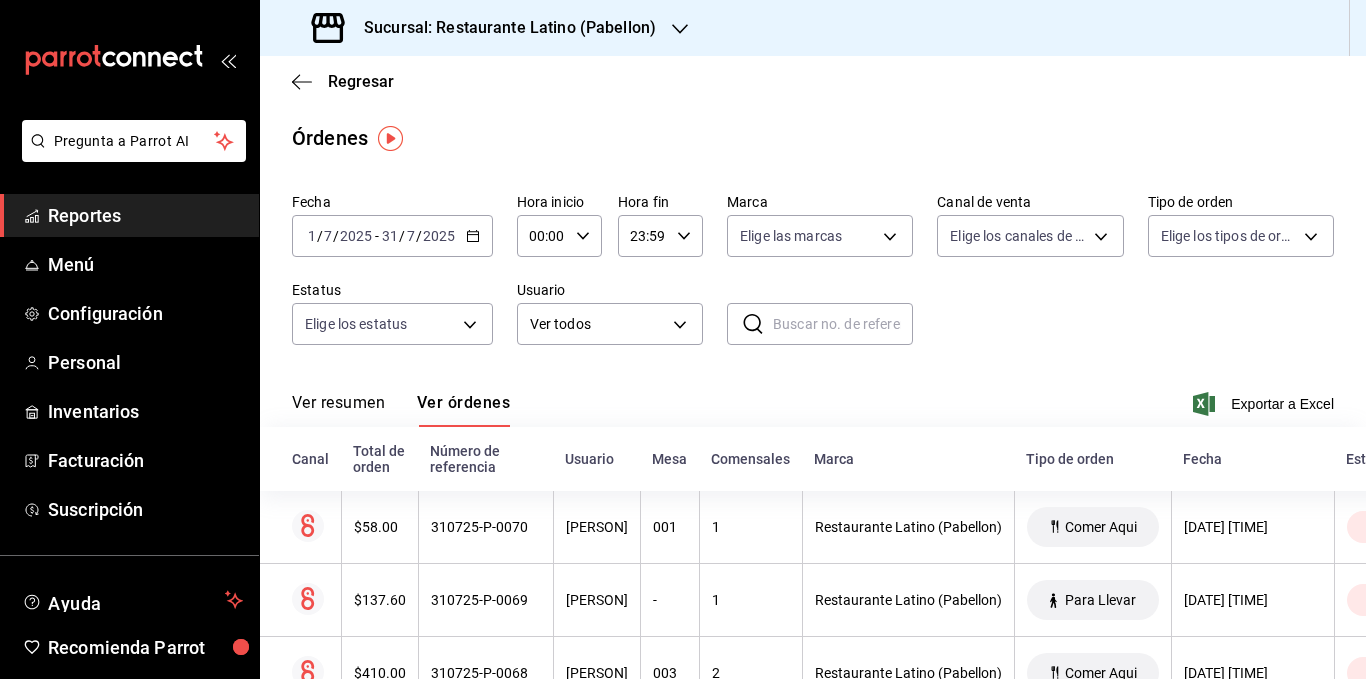 click on "Reportes" at bounding box center (145, 215) 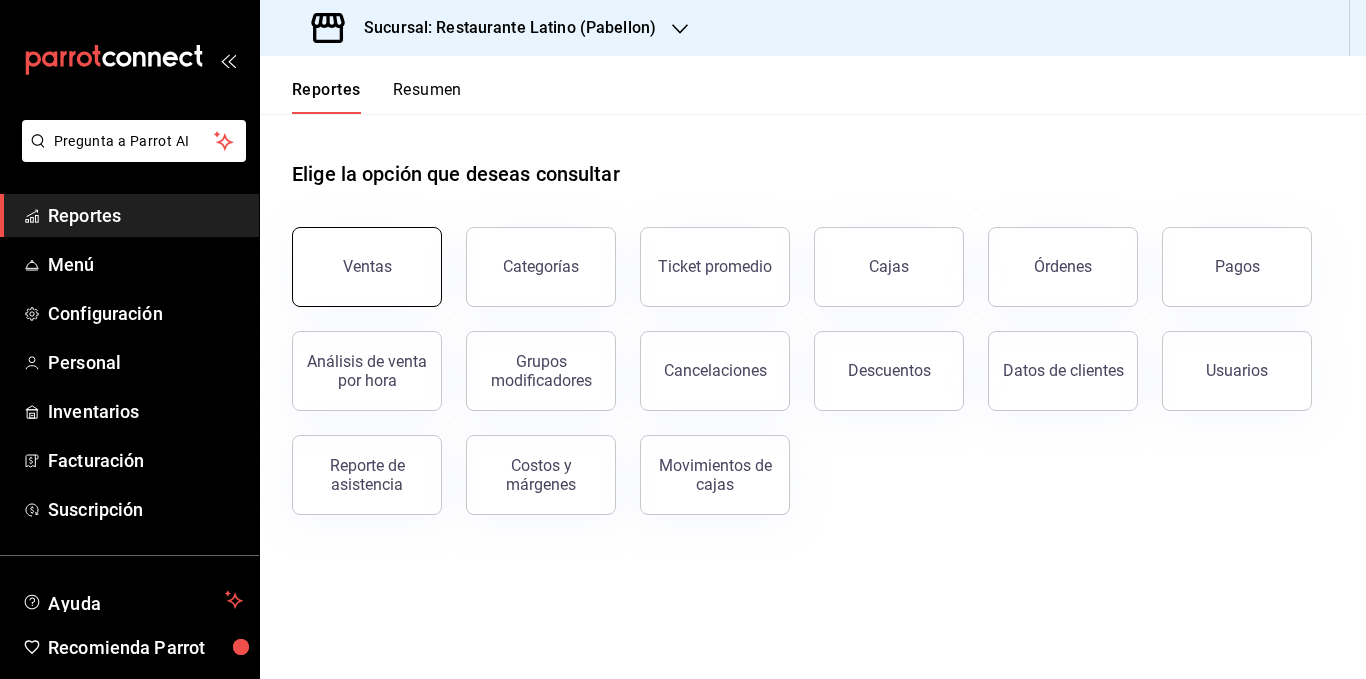 click on "Ventas" at bounding box center (367, 266) 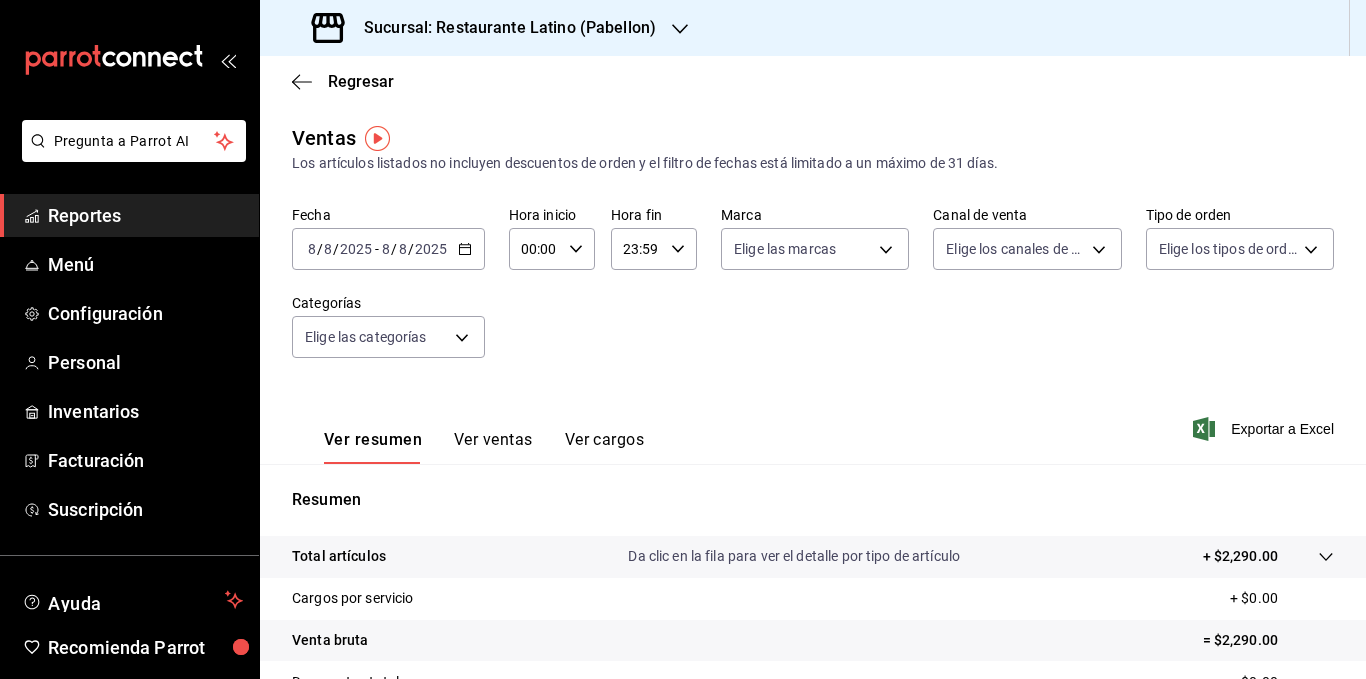 click on "Ver ventas" at bounding box center [493, 447] 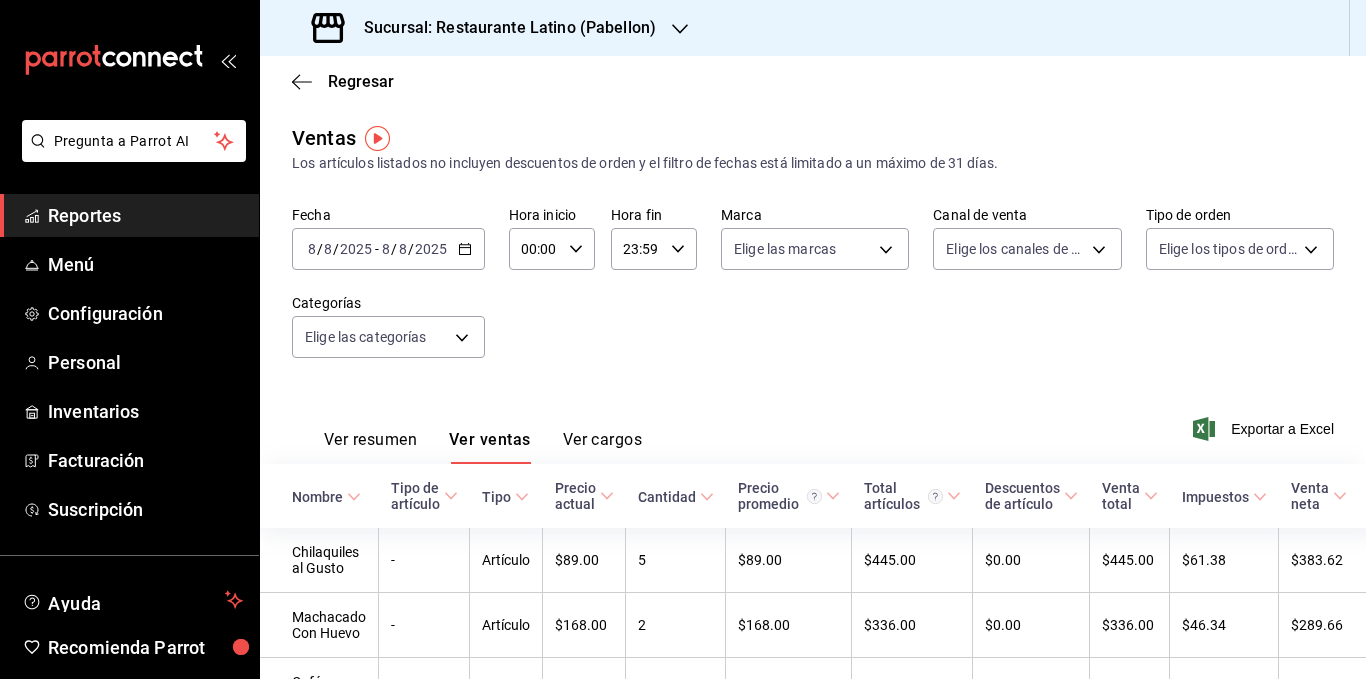 click 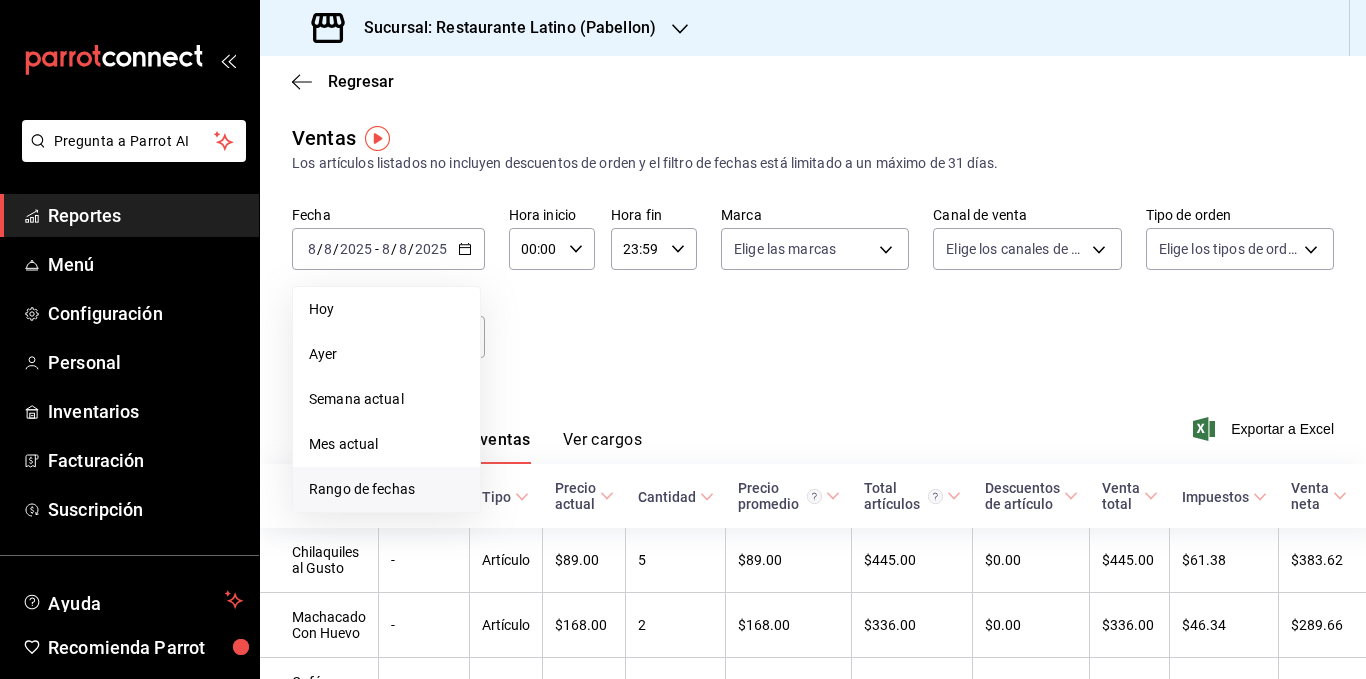 click on "Rango de fechas" at bounding box center (386, 489) 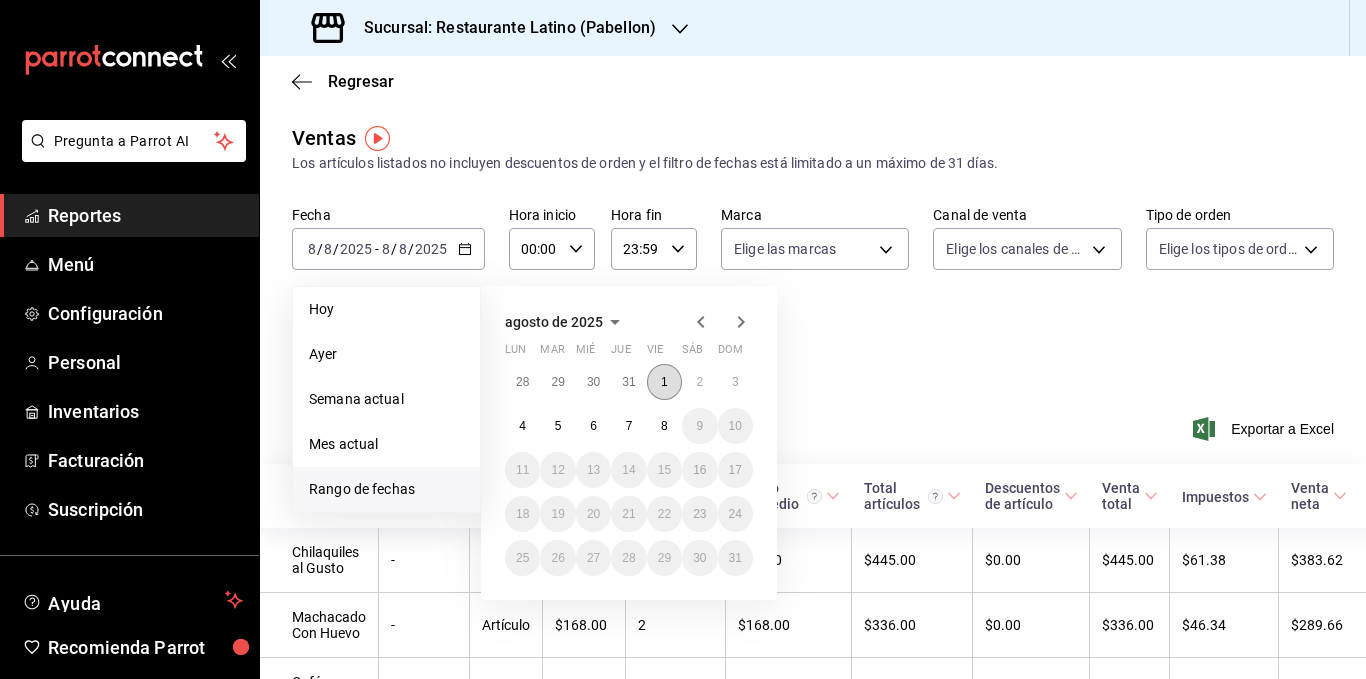 click on "1" at bounding box center (664, 382) 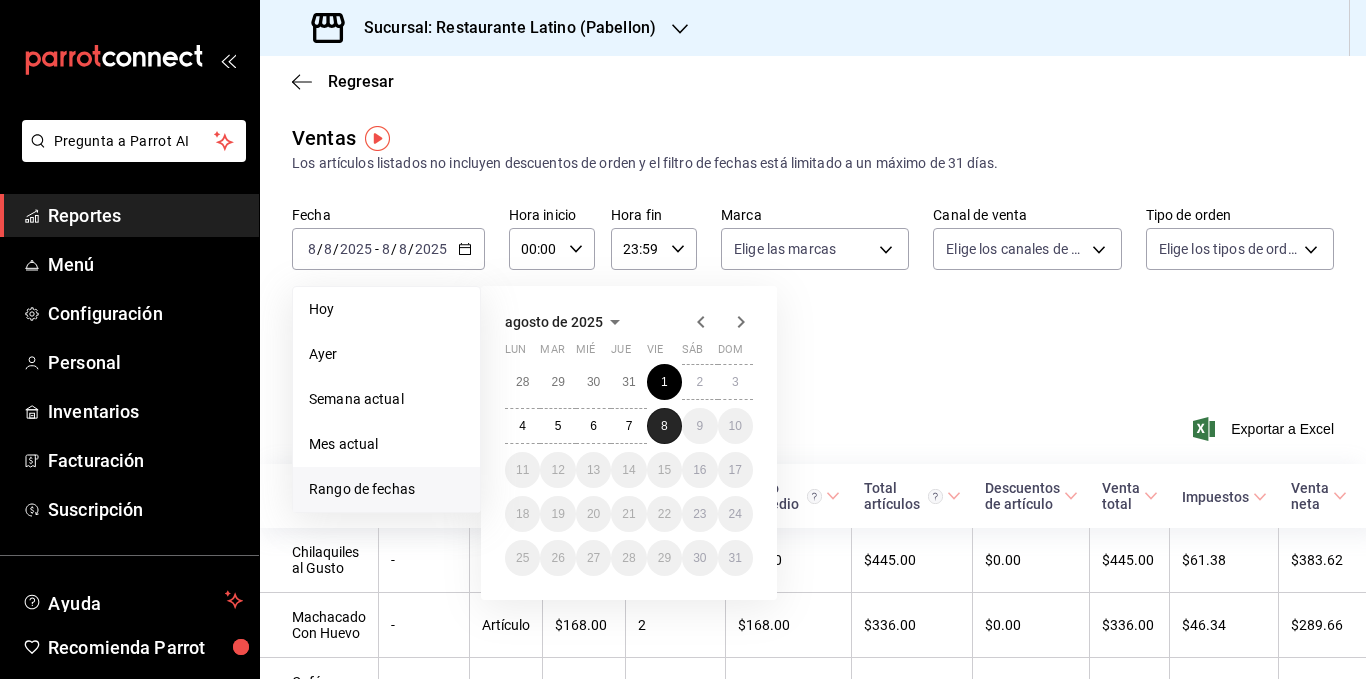 click on "8" at bounding box center [664, 426] 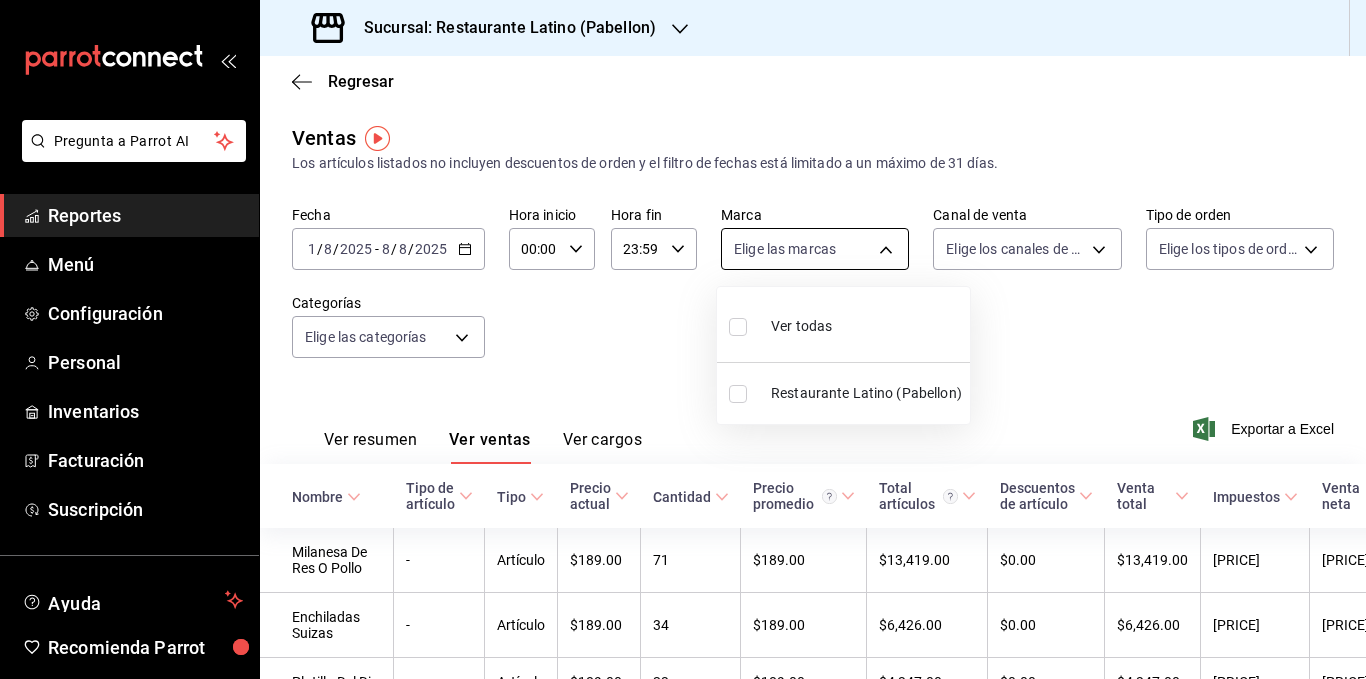 click on "Pregunta a Parrot AI Reportes   Menú   Configuración   Personal   Inventarios   Facturación   Suscripción   Ayuda Recomienda Parrot   [PERSON]   Sugerir nueva función   Sucursal: Restaurante Latino (Pabellon) Regresar Ventas Los artículos listados no incluyen descuentos de orden y el filtro de fechas está limitado a un máximo de 31 días. Fecha [DATE] [DATE] - [DATE] [DATE] Hora inicio 00:00 Hora inicio Hora fin 23:59 Hora fin Marca Elige las marcas Canal de venta Elige los canales de venta Tipo de orden Elige los tipos de orden Categorías Elige las categorías Ver resumen Ver ventas Ver cargos Exportar a Excel Nombre Tipo de artículo Tipo Precio actual Cantidad Precio promedio   Total artículos   Descuentos de artículo Venta total Impuestos Venta neta Milanesa De Res O Pollo - Artículo [PRICE] 71 [PRICE] [PRICE] $0.00 [PRICE] [PRICE] [PRICE] Enchiladas Suizas - Artículo [PRICE] 34 [PRICE] [PRICE] $0.00 [PRICE] [PRICE] [PRICE] Platillo Del Dia - 23 -" at bounding box center [683, 339] 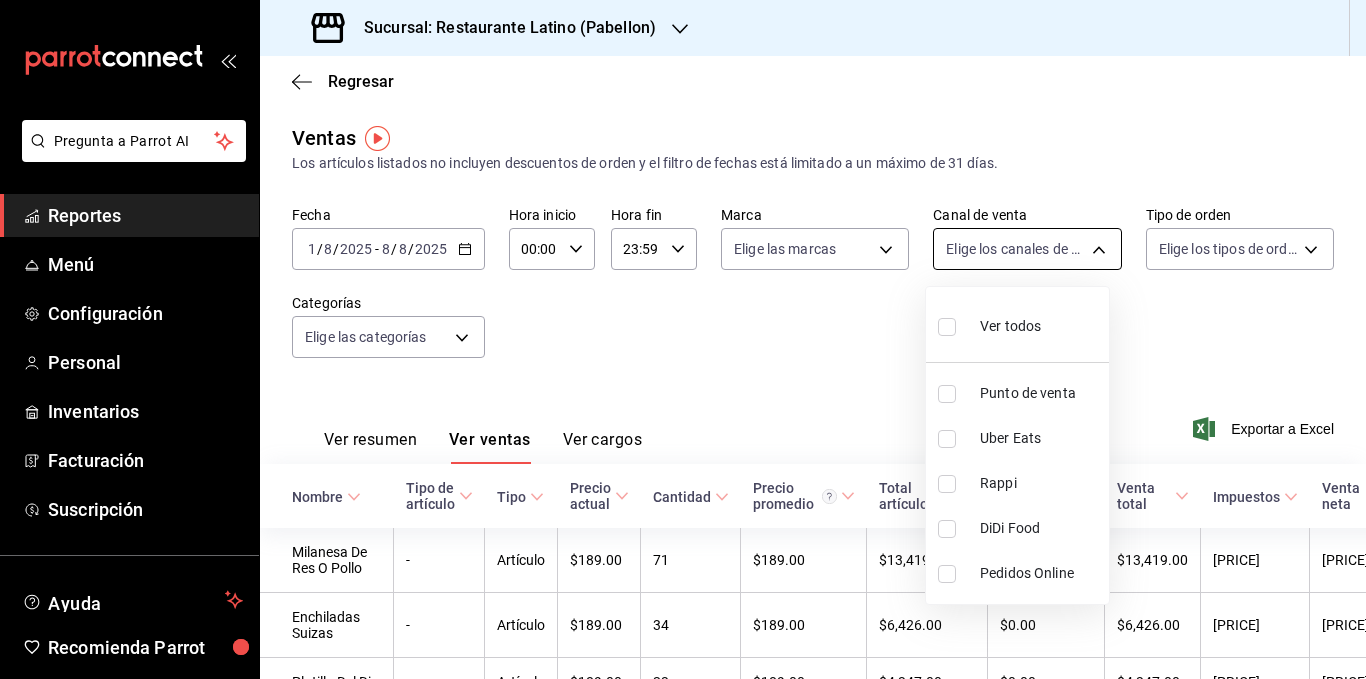 click on "Pregunta a Parrot AI Reportes   Menú   Configuración   Personal   Inventarios   Facturación   Suscripción   Ayuda Recomienda Parrot   [PERSON]   Sugerir nueva función   Sucursal: Restaurante Latino (Pabellon) Regresar Ventas Los artículos listados no incluyen descuentos de orden y el filtro de fechas está limitado a un máximo de 31 días. Fecha [DATE] [DATE] - [DATE] [DATE] Hora inicio 00:00 Hora inicio Hora fin 23:59 Hora fin Marca Elige las marcas Canal de venta Elige los canales de venta Tipo de orden Elige los tipos de orden Categorías Elige las categorías Ver resumen Ver ventas Ver cargos Exportar a Excel Nombre Tipo de artículo Tipo Precio actual Cantidad Precio promedio   Total artículos   Descuentos de artículo Venta total Impuestos Venta neta Milanesa De Res O Pollo - Artículo [PRICE] 71 [PRICE] [PRICE] $0.00 [PRICE] [PRICE] [PRICE] Enchiladas Suizas - Artículo [PRICE] 34 [PRICE] [PRICE] $0.00 [PRICE] [PRICE] [PRICE] Platillo Del Dia - 23 -" at bounding box center [683, 339] 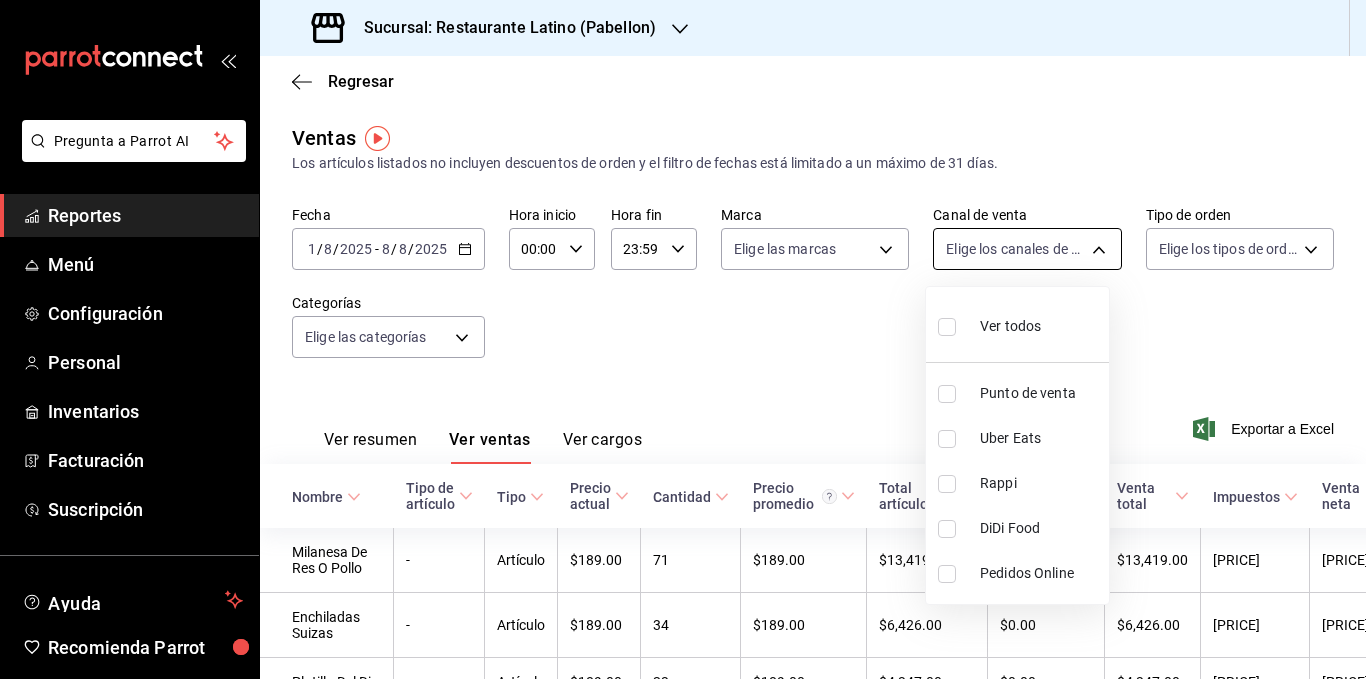 click at bounding box center (683, 339) 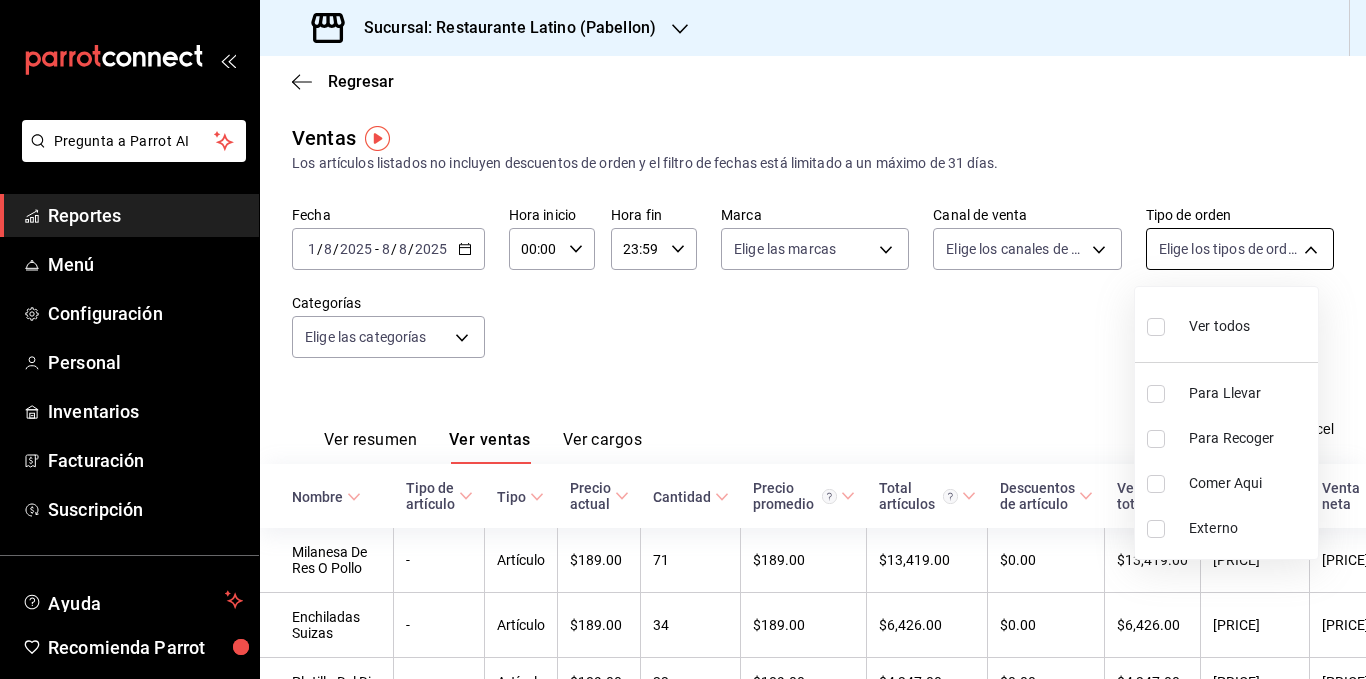 click on "Pregunta a Parrot AI Reportes   Menú   Configuración   Personal   Inventarios   Facturación   Suscripción   Ayuda Recomienda Parrot   [PERSON]   Sugerir nueva función   Sucursal: Restaurante Latino (Pabellon) Regresar Ventas Los artículos listados no incluyen descuentos de orden y el filtro de fechas está limitado a un máximo de 31 días. Fecha [DATE] [DATE] - [DATE] [DATE] Hora inicio 00:00 Hora inicio Hora fin 23:59 Hora fin Marca Elige las marcas Canal de venta Elige los canales de venta Tipo de orden Elige los tipos de orden Categorías Elige las categorías Ver resumen Ver ventas Ver cargos Exportar a Excel Nombre Tipo de artículo Tipo Precio actual Cantidad Precio promedio   Total artículos   Descuentos de artículo Venta total Impuestos Venta neta Milanesa De Res O Pollo - Artículo [PRICE] 71 [PRICE] [PRICE] $0.00 [PRICE] [PRICE] [PRICE] Enchiladas Suizas - Artículo [PRICE] 34 [PRICE] [PRICE] $0.00 [PRICE] [PRICE] [PRICE] Platillo Del Dia - 23 -" at bounding box center [683, 339] 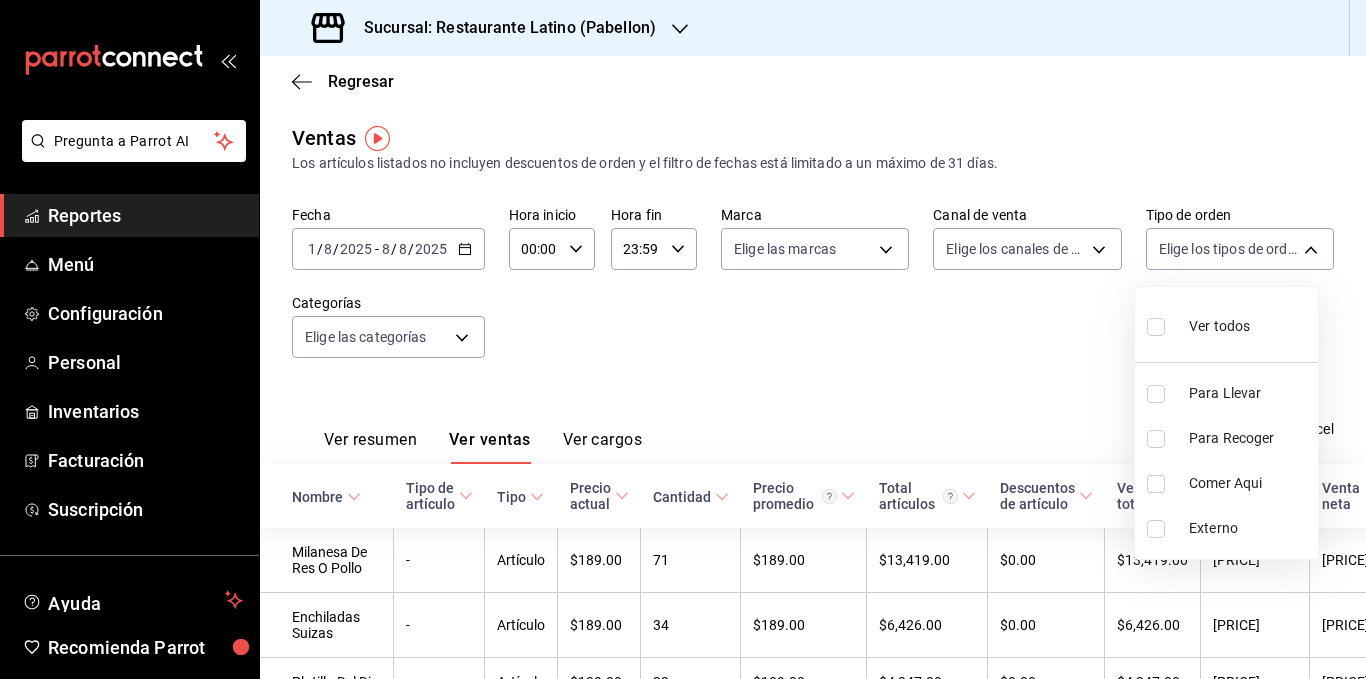 drag, startPoint x: 756, startPoint y: 378, endPoint x: 637, endPoint y: 375, distance: 119.03781 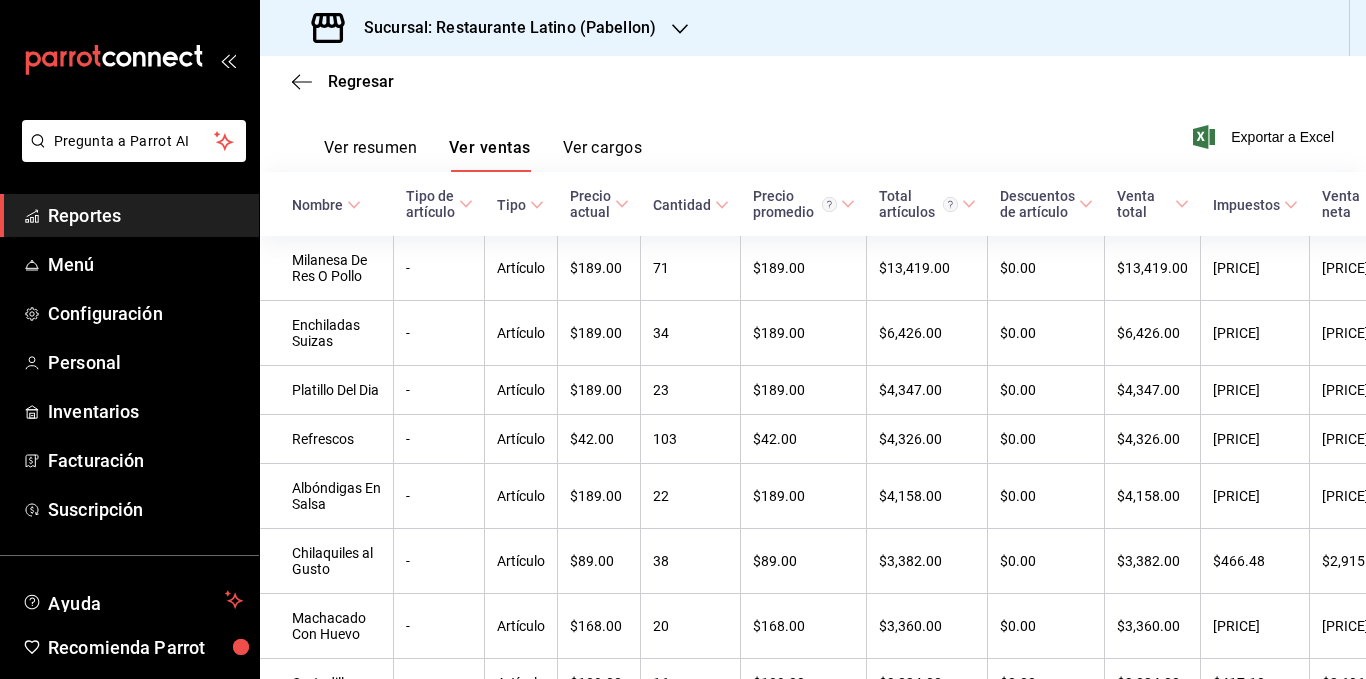 scroll, scrollTop: 300, scrollLeft: 0, axis: vertical 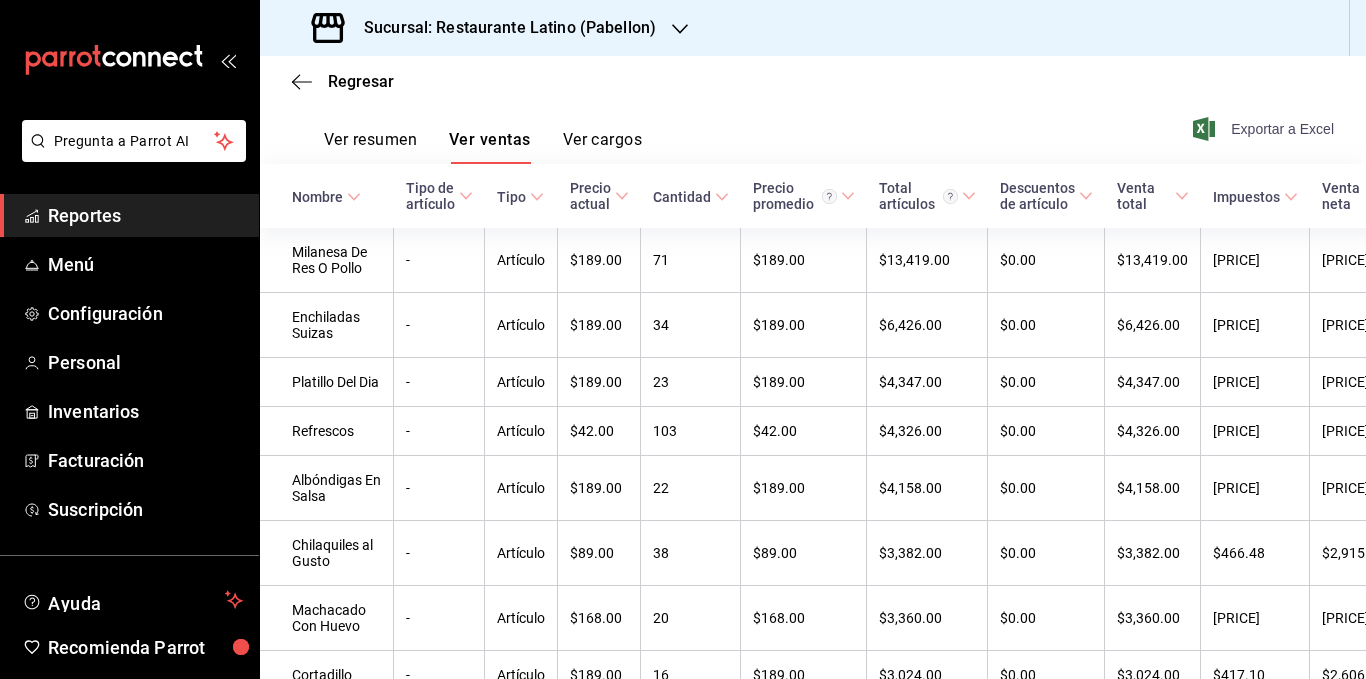 click on "Exportar a Excel" at bounding box center [1265, 129] 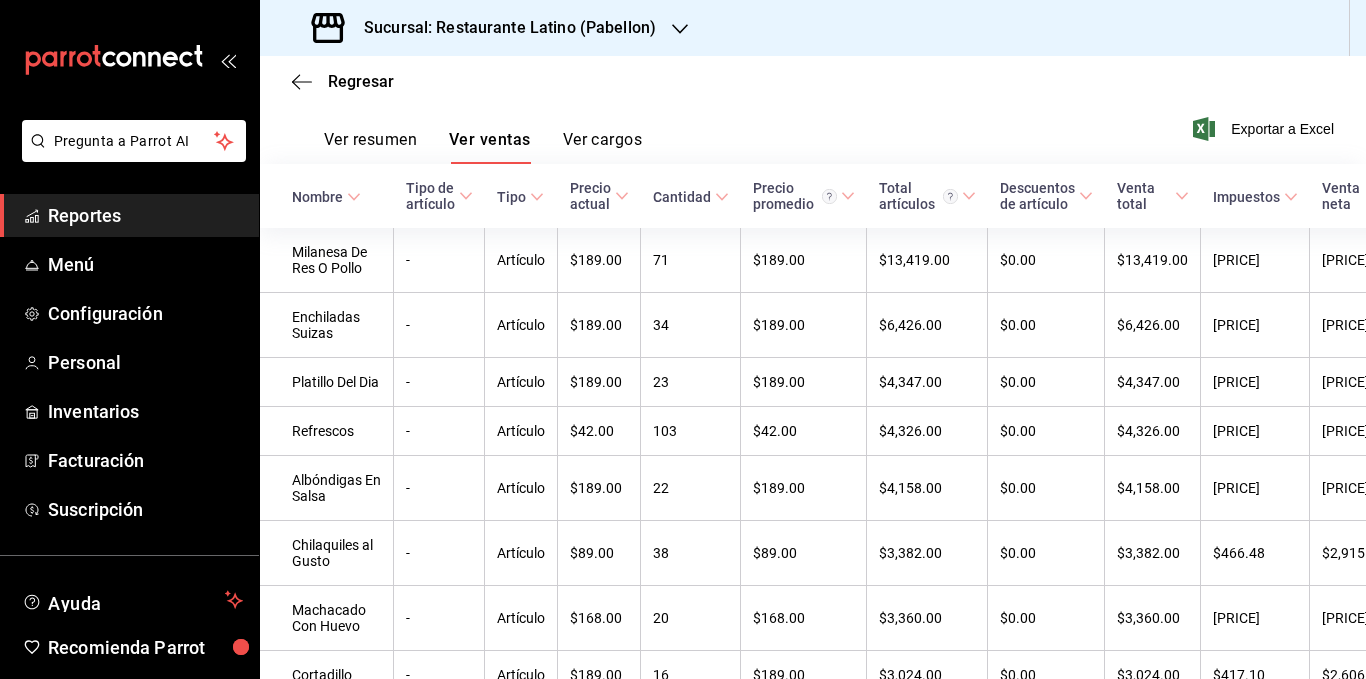 click on "Reportes" at bounding box center [145, 215] 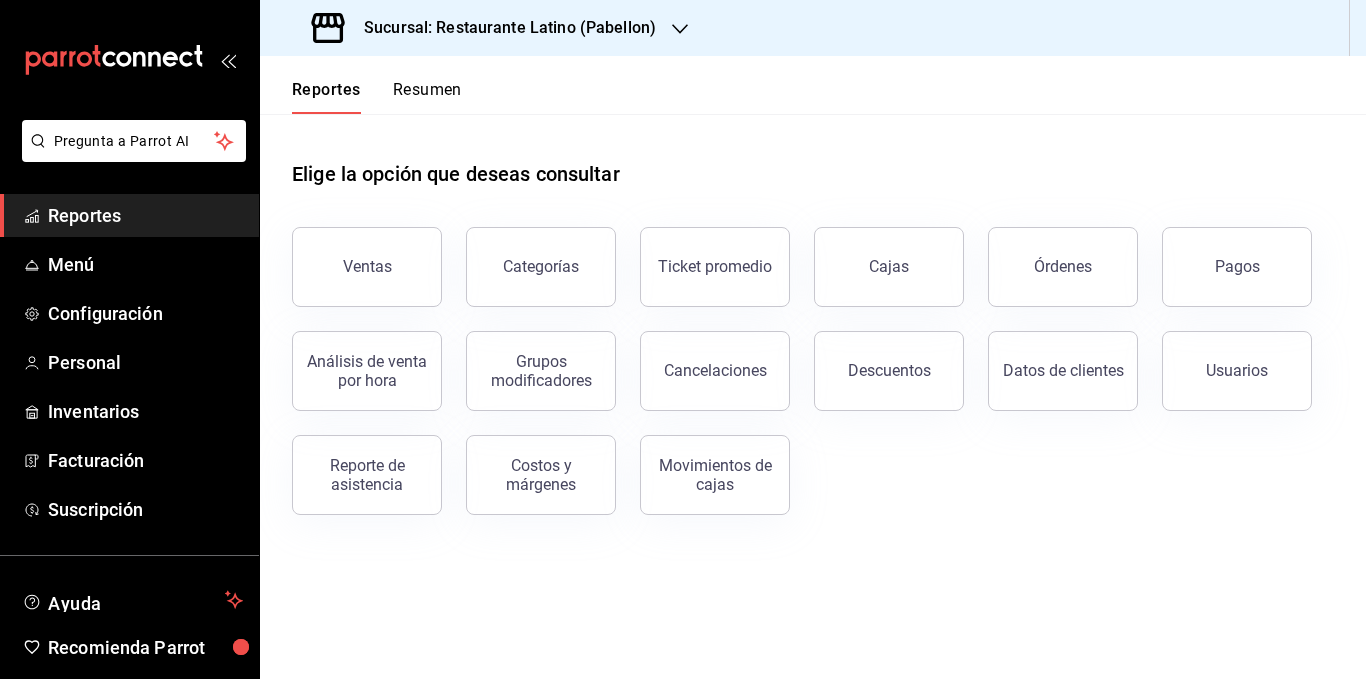 click on "Resumen" at bounding box center [427, 97] 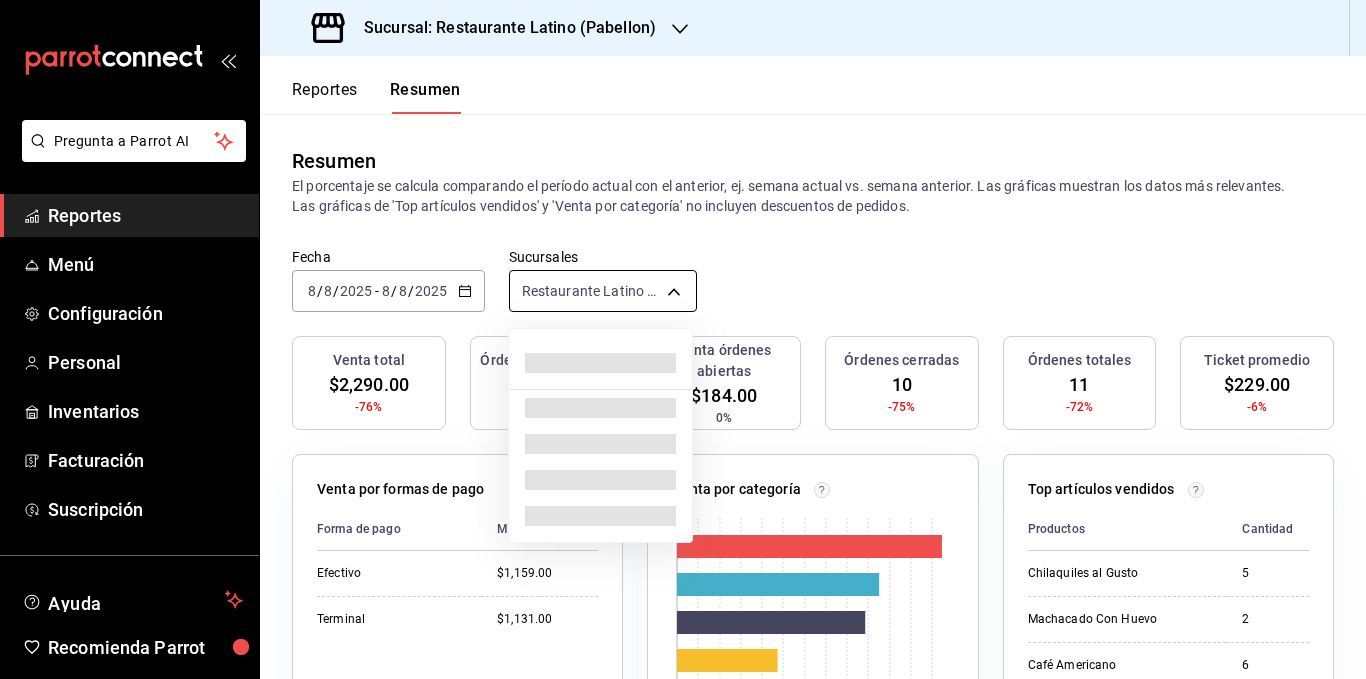 click on "Pregunta a Parrot AI Reportes   Menú   Configuración   Personal   Inventarios   Facturación   Suscripción   Ayuda Recomienda Parrot   [PERSON]   Sugerir nueva función   Sucursal: Restaurante Latino (Pabellon) Reportes Resumen Resumen El porcentaje se calcula comparando el período actual con el anterior, ej. semana actual vs. semana anterior. Las gráficas muestran los datos más relevantes.  Las gráficas de 'Top artículos vendidos' y 'Venta por categoría' no incluyen descuentos de pedidos. Fecha [DATE] [DATE] - [DATE] [DATE] Sucursales Restaurante Latino (Pabellon) [object Object] Venta total [PRICE] -76% Órdenes abiertas 1 0% Venta órdenes abiertas [PRICE] 0% Órdenes cerradas 10 -75% Órdenes totales 11 -72% Ticket promedio [PRICE] -6% Venta por formas de pago Forma de pago Monto Efectivo [PRICE] Terminal [PRICE] Venta por categoría   0 100 200 300 400 500 600 Categoría Monto Bebidas [PRICE] Huevos Al Gusto [PRICE] Nuestras Creaciones [PRICE] Complementos pb" at bounding box center (683, 339) 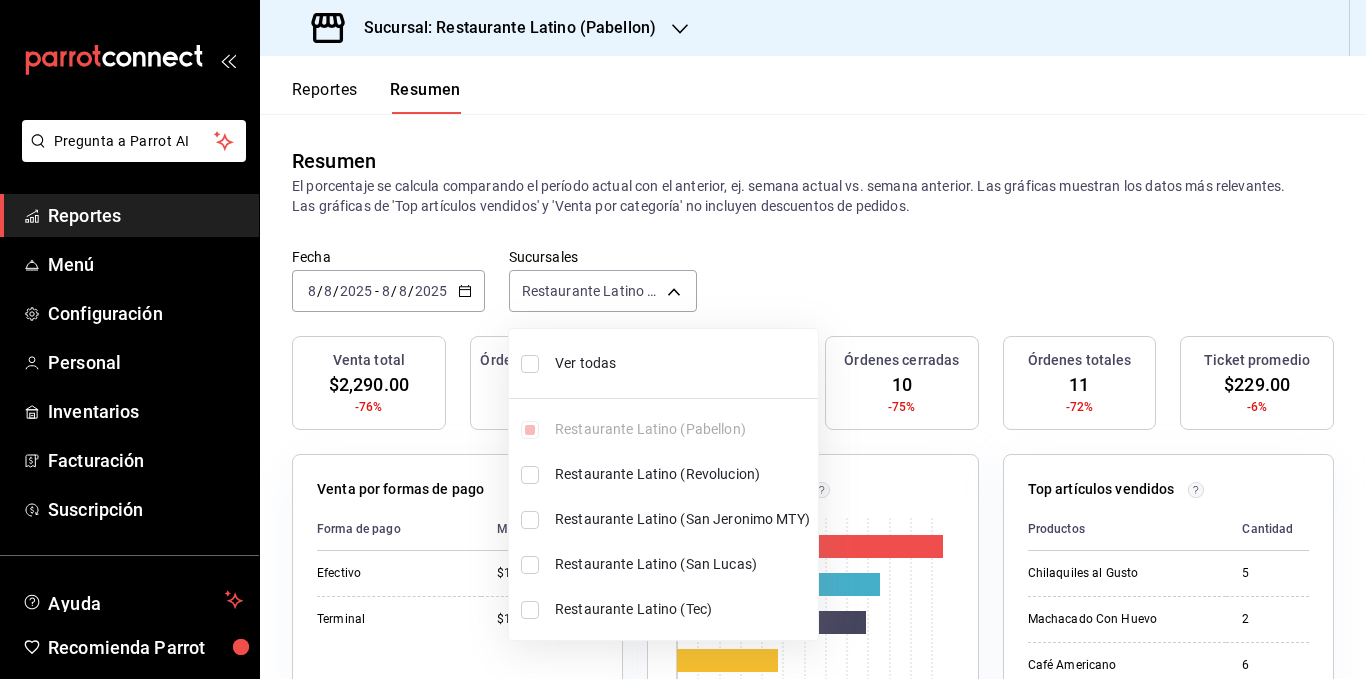 click on "Restaurante Latino (San Jeronimo MTY)" at bounding box center (682, 519) 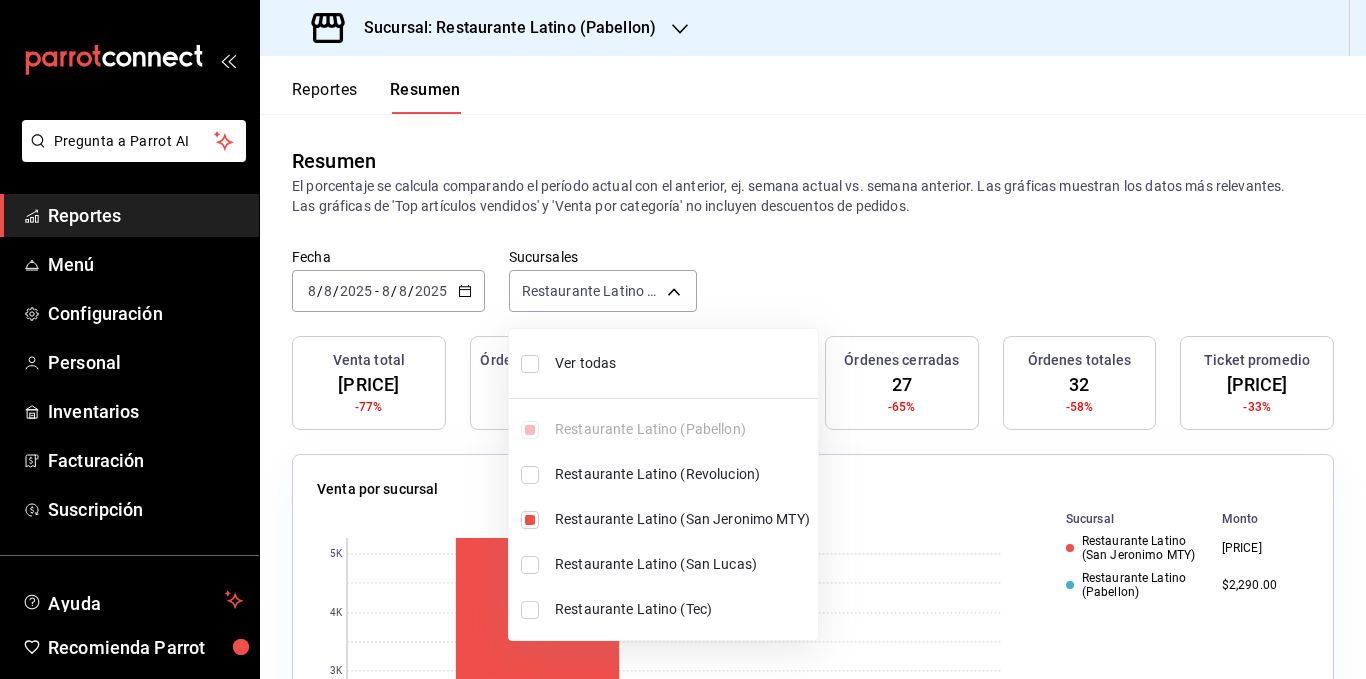 click at bounding box center (683, 339) 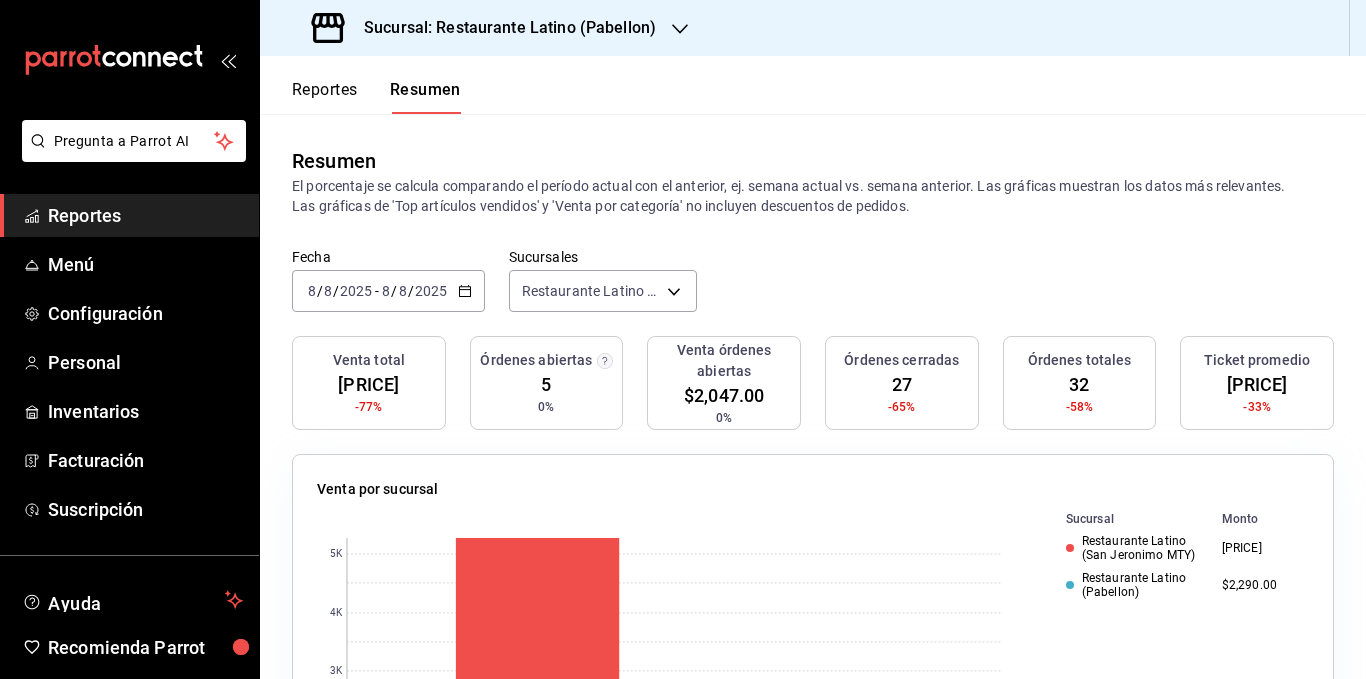 click on "2025-08-08 8 / 8 / 2025 - 2025-08-08 8 / 8 / 2025" at bounding box center [388, 291] 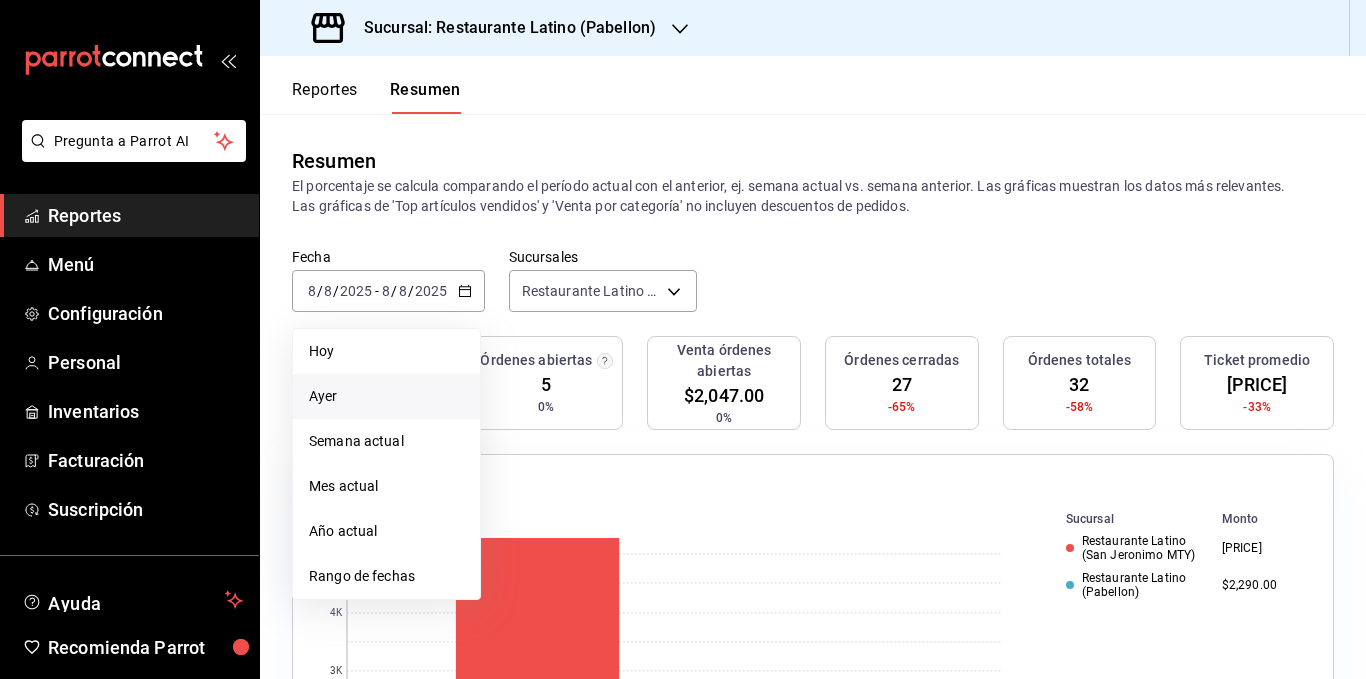 click on "Ayer" at bounding box center [386, 396] 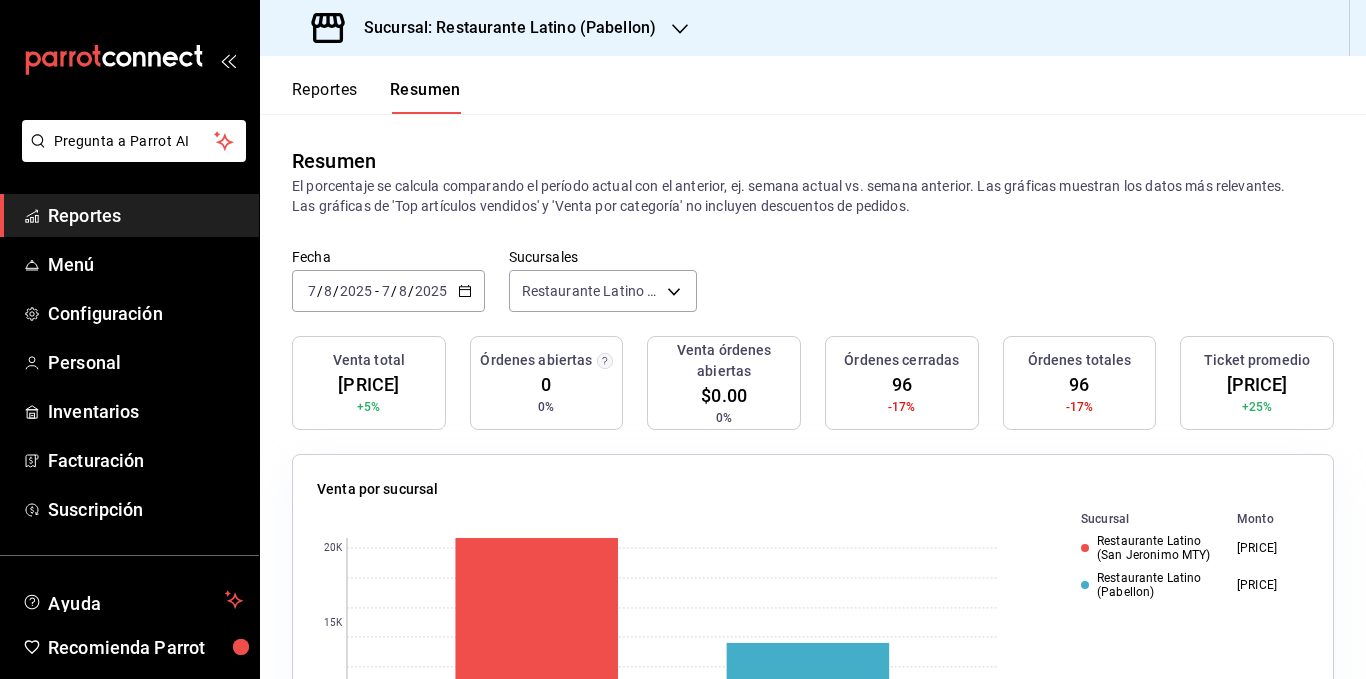 click on "Venta total [PRICE] +5% Órdenes abiertas 0 0% Venta órdenes abiertas $0.00 0% Órdenes cerradas 96 -17% Órdenes totales 96 -17% Ticket promedio [PRICE] +25%" at bounding box center (813, 395) 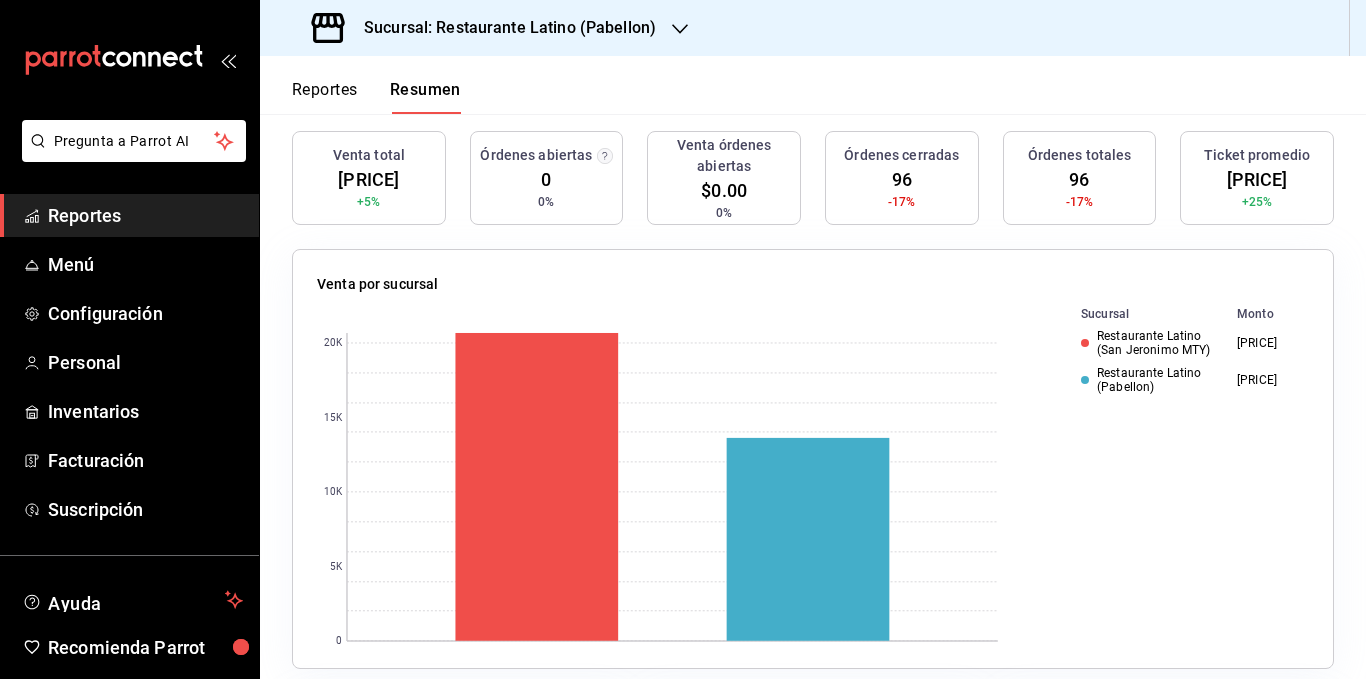 scroll, scrollTop: 0, scrollLeft: 0, axis: both 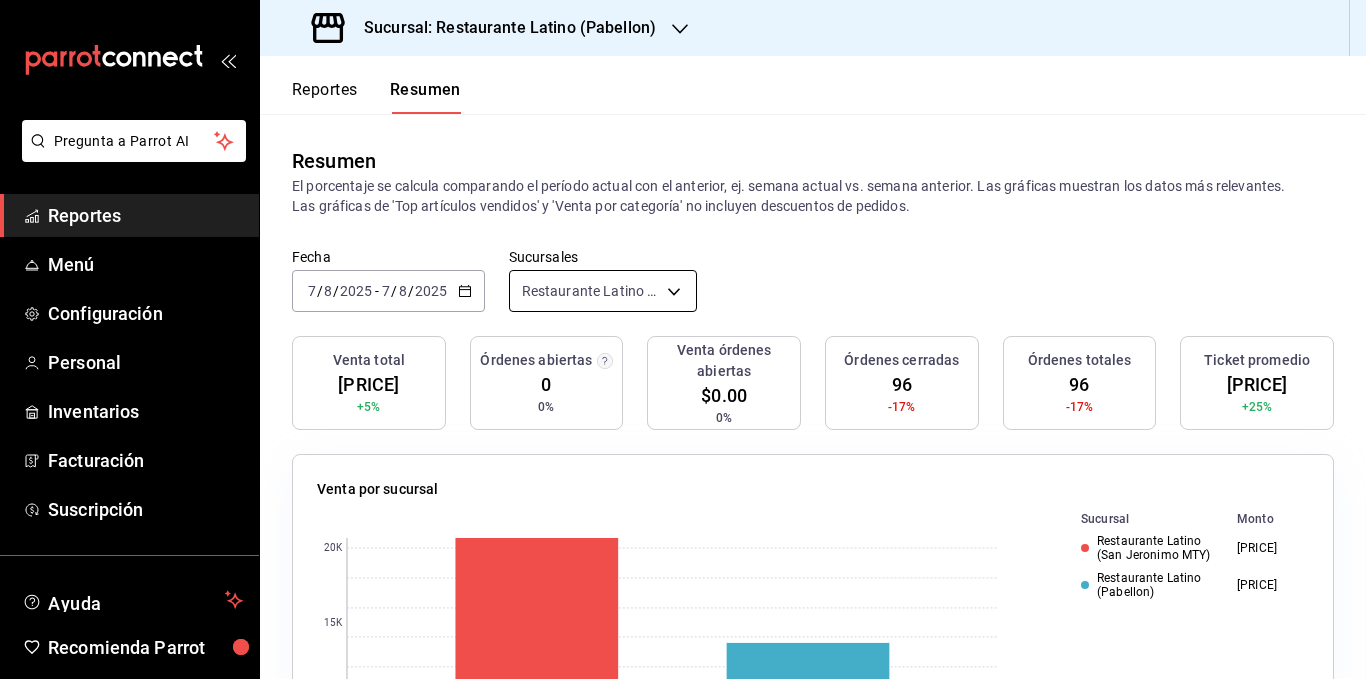 click on "Pregunta a Parrot AI Reportes   Menú   Configuración   Personal   Inventarios   Facturación   Suscripción   Ayuda Recomienda Parrot   [PERSON]   Sugerir nueva función   Sucursal: Restaurante Latino (Pabellon) Reportes Resumen Resumen El porcentaje se calcula comparando el período actual con el anterior, ej. semana actual vs. semana anterior. Las gráficas muestran los datos más relevantes.  Las gráficas de 'Top artículos vendidos' y 'Venta por categoría' no incluyen descuentos de pedidos. Fecha [DATE] [DATE] - [DATE] [DATE] Sucursales Restaurante Latino (Pabellon), Restaurante Latino (San Jeronimo MTY) [object Object],[object Object] Venta total [PRICE] +5% Órdenes abiertas 0 0% Venta órdenes abiertas $0.00 0% Órdenes cerradas 96 -17% Órdenes totales 96 -17% Ticket promedio [PRICE] +25% Venta por sucursal 0 5K 10K 15K 20K Sucursal Monto Restaurante Latino (San Jeronimo MTY) [PRICE] Restaurante Latino (Pabellon) [PRICE] Venta por marca  0 5K 10K 15K 20K Marca" at bounding box center (683, 339) 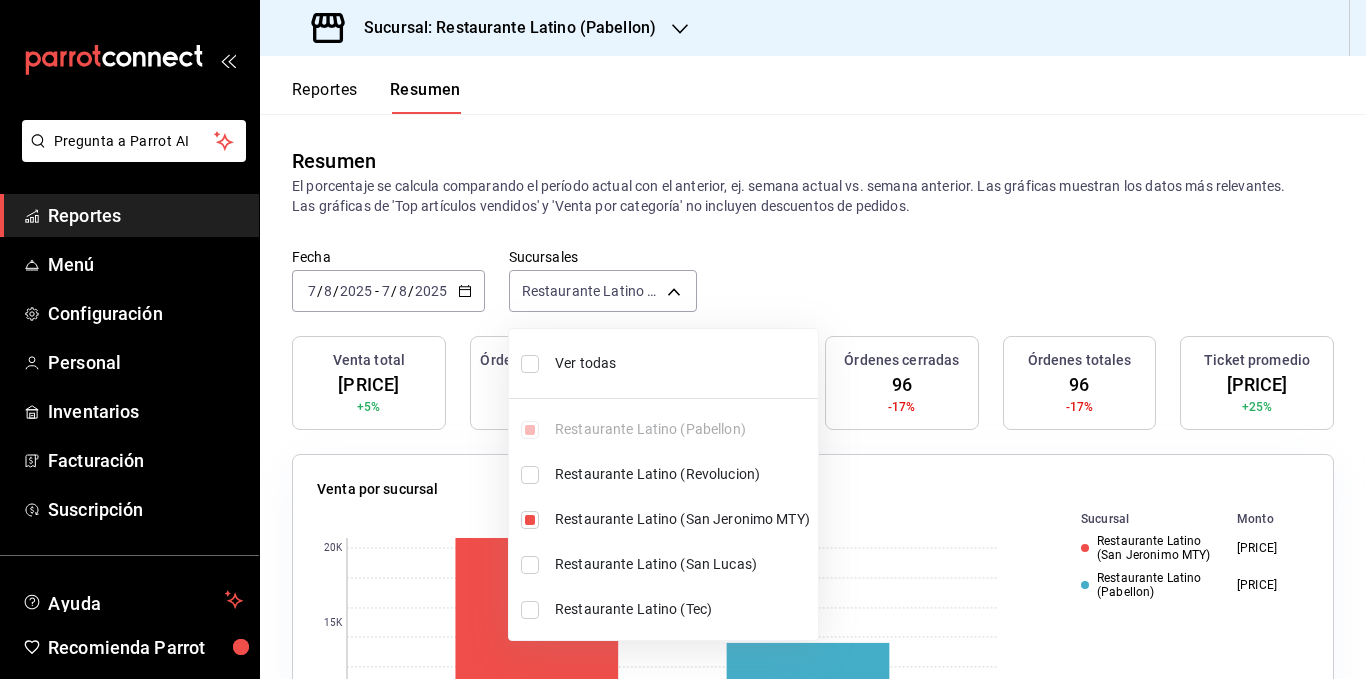 click on "Ver todas" at bounding box center [663, 363] 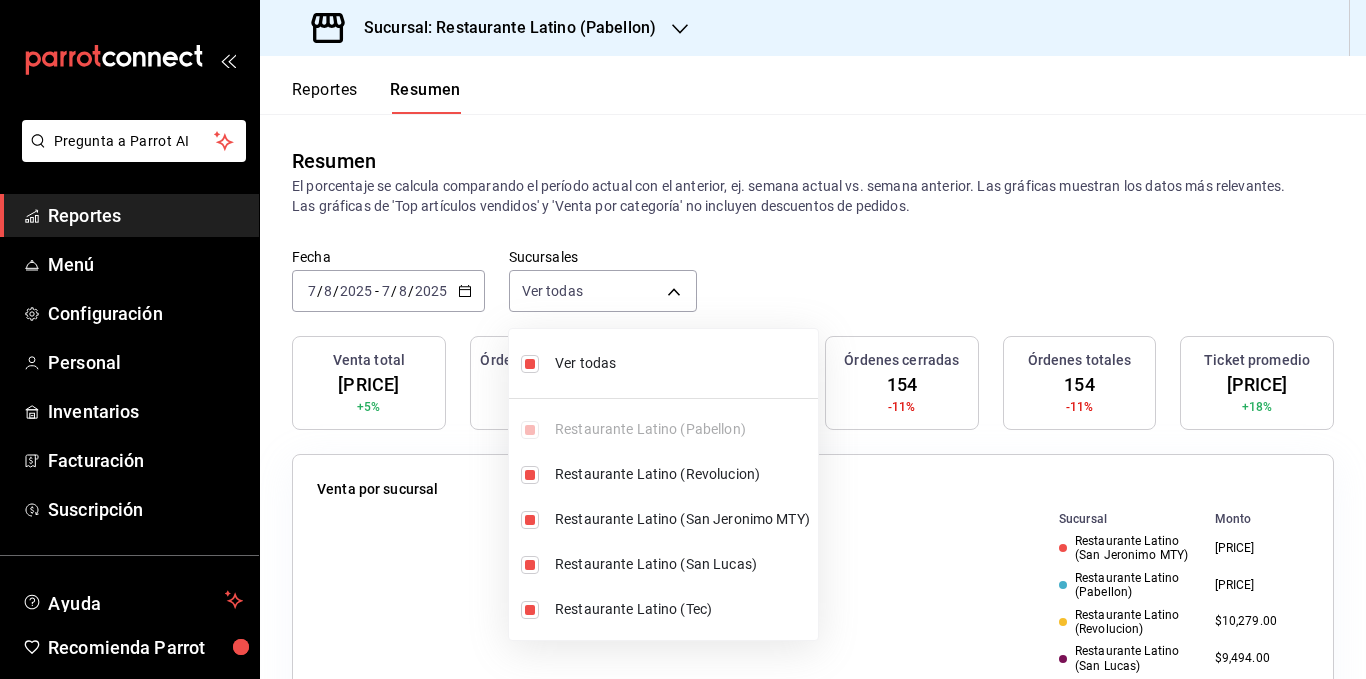 click on "Ver todas" at bounding box center (682, 363) 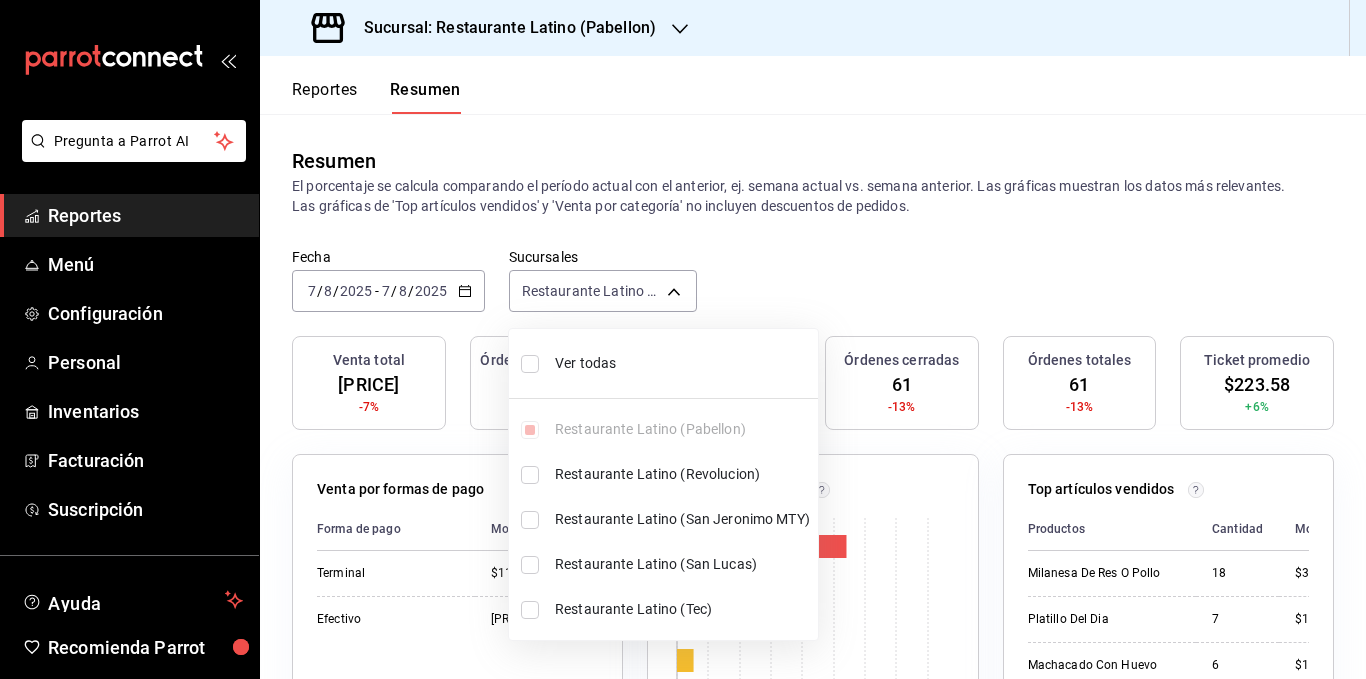 click at bounding box center (683, 339) 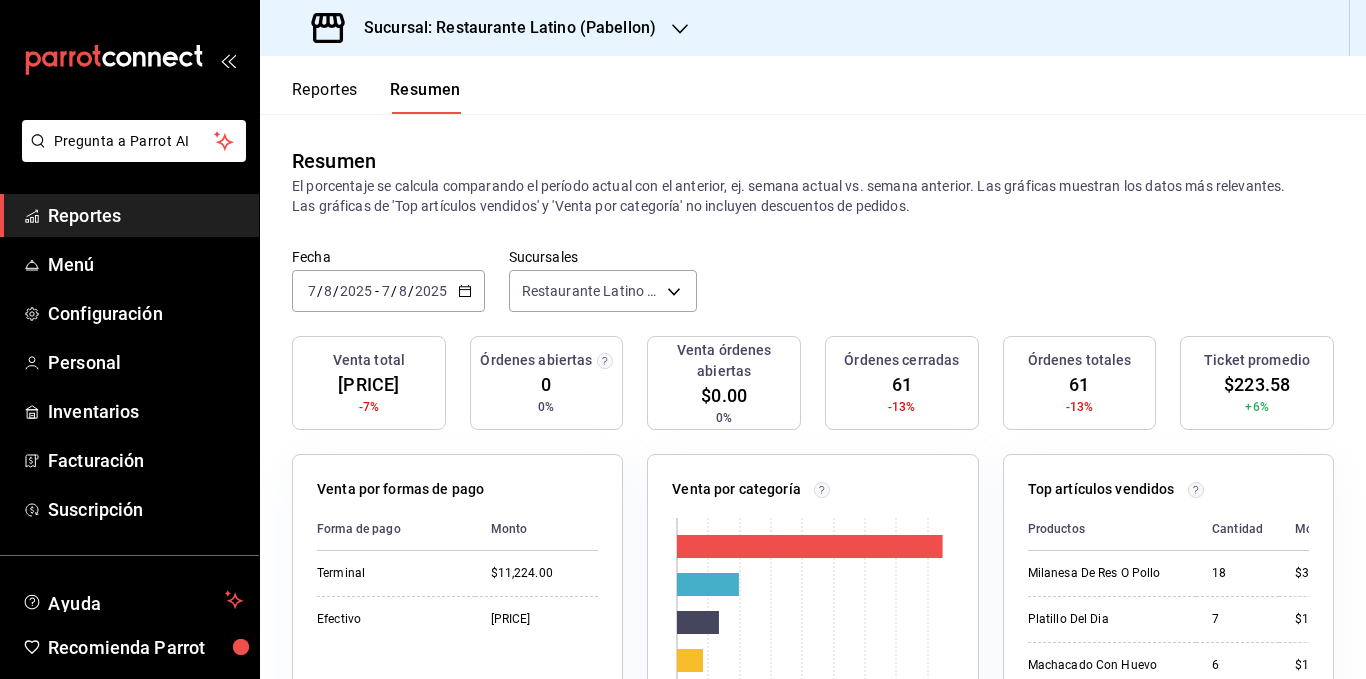 click on "Sucursal: Restaurante Latino (Pabellon)" at bounding box center [486, 28] 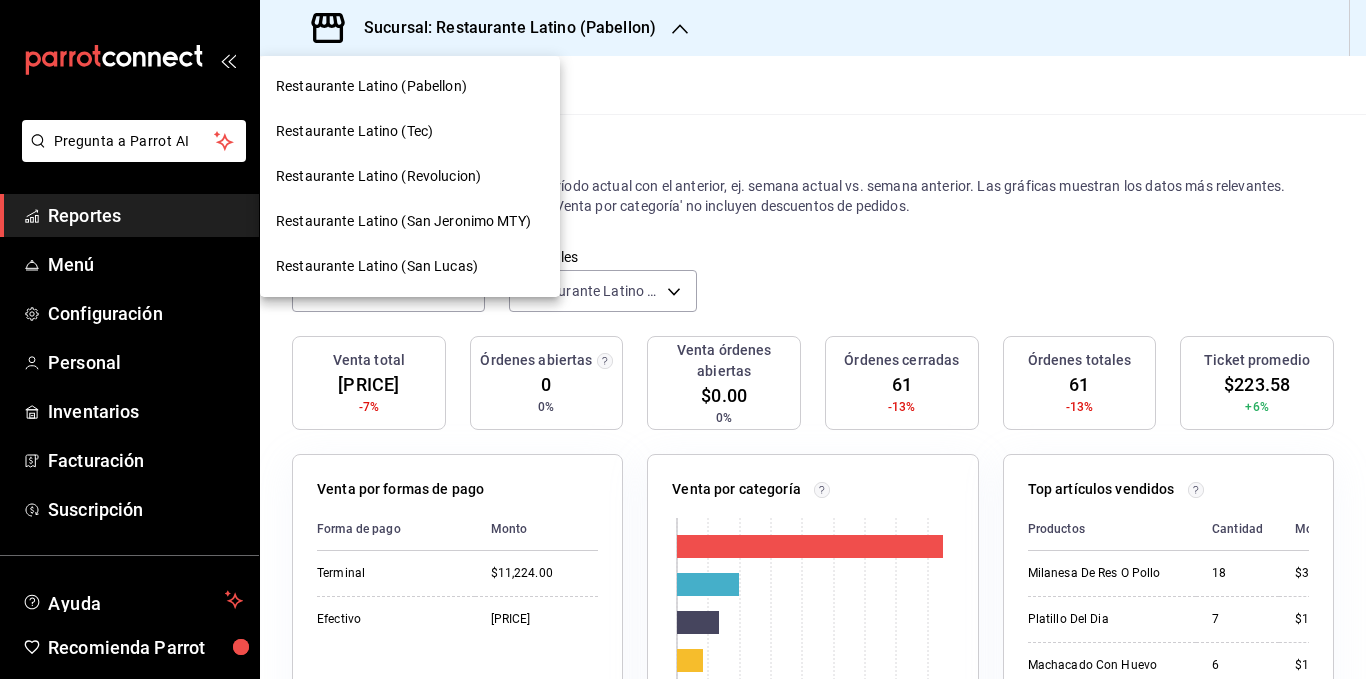 click on "Restaurante Latino (San Jeronimo MTY)" at bounding box center [410, 221] 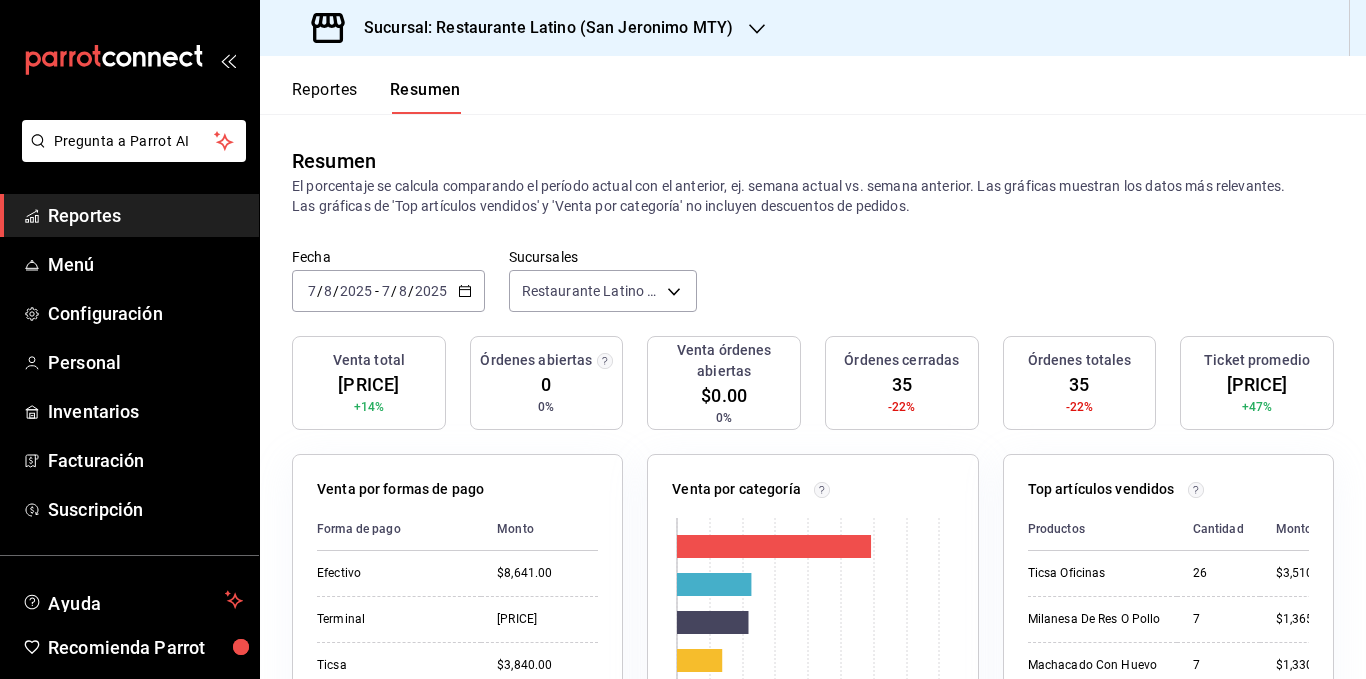 click on "El porcentaje se calcula comparando el período actual con el anterior, ej. semana actual vs. semana anterior. Las gráficas muestran los datos más relevantes.  Las gráficas de 'Top artículos vendidos' y 'Venta por categoría' no incluyen descuentos de pedidos." at bounding box center (813, 196) 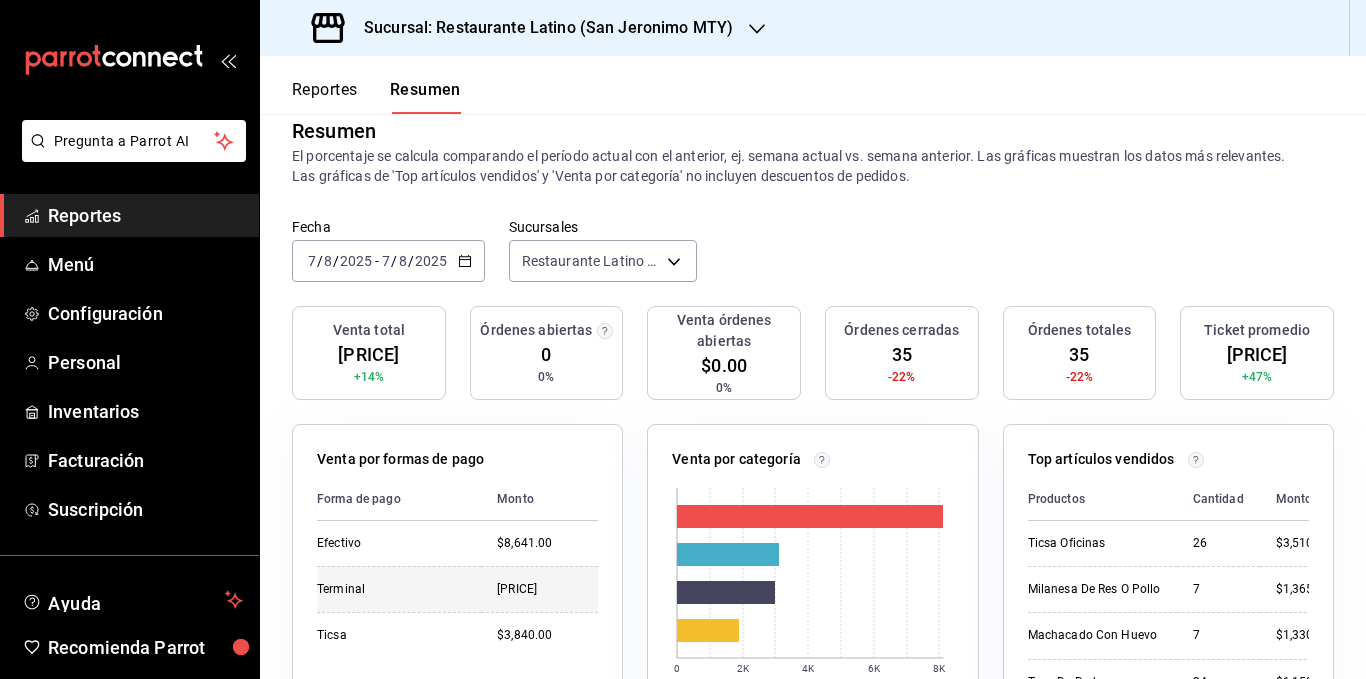 scroll, scrollTop: 0, scrollLeft: 0, axis: both 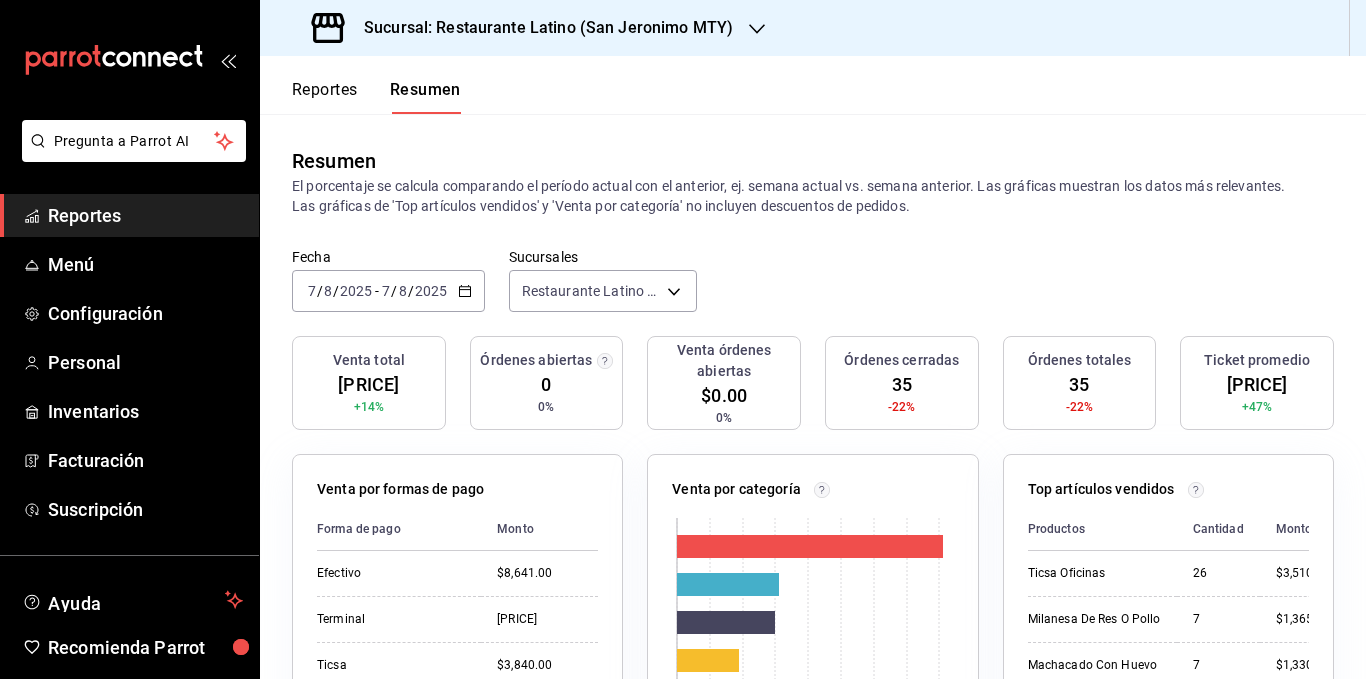 click on "Reportes" at bounding box center [325, 97] 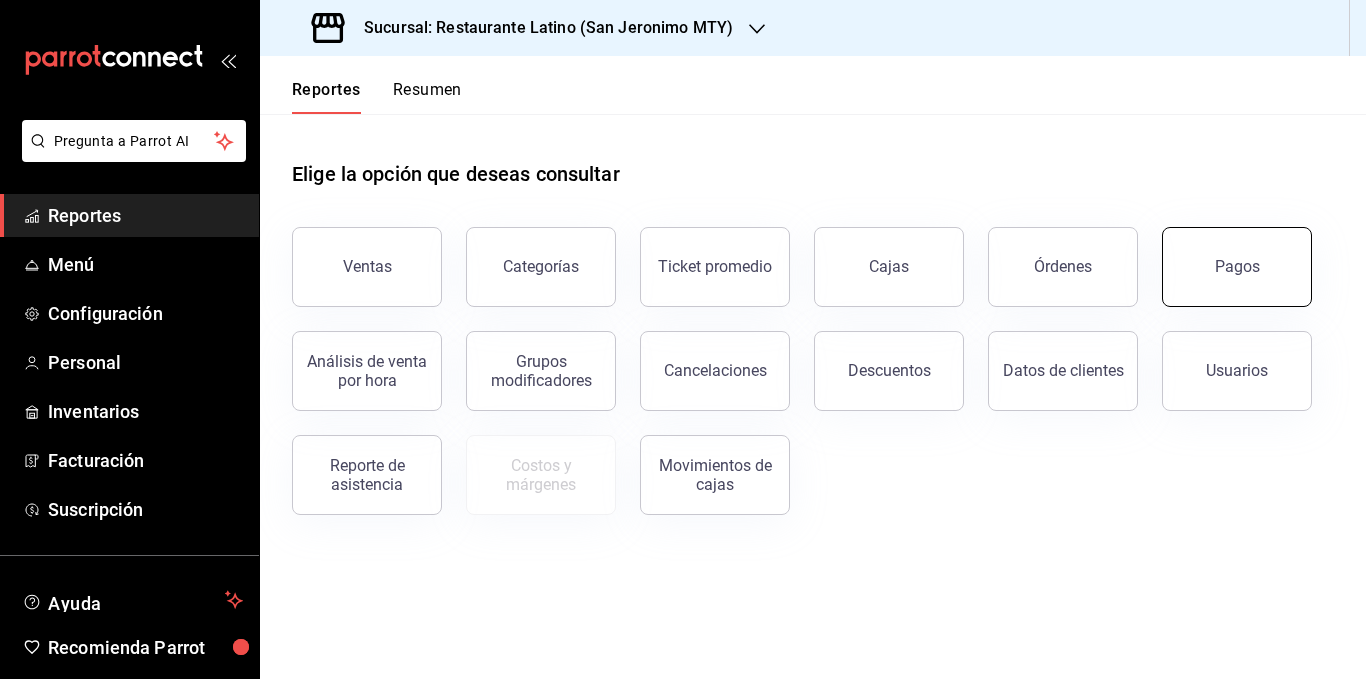 click on "Pagos" at bounding box center (1237, 267) 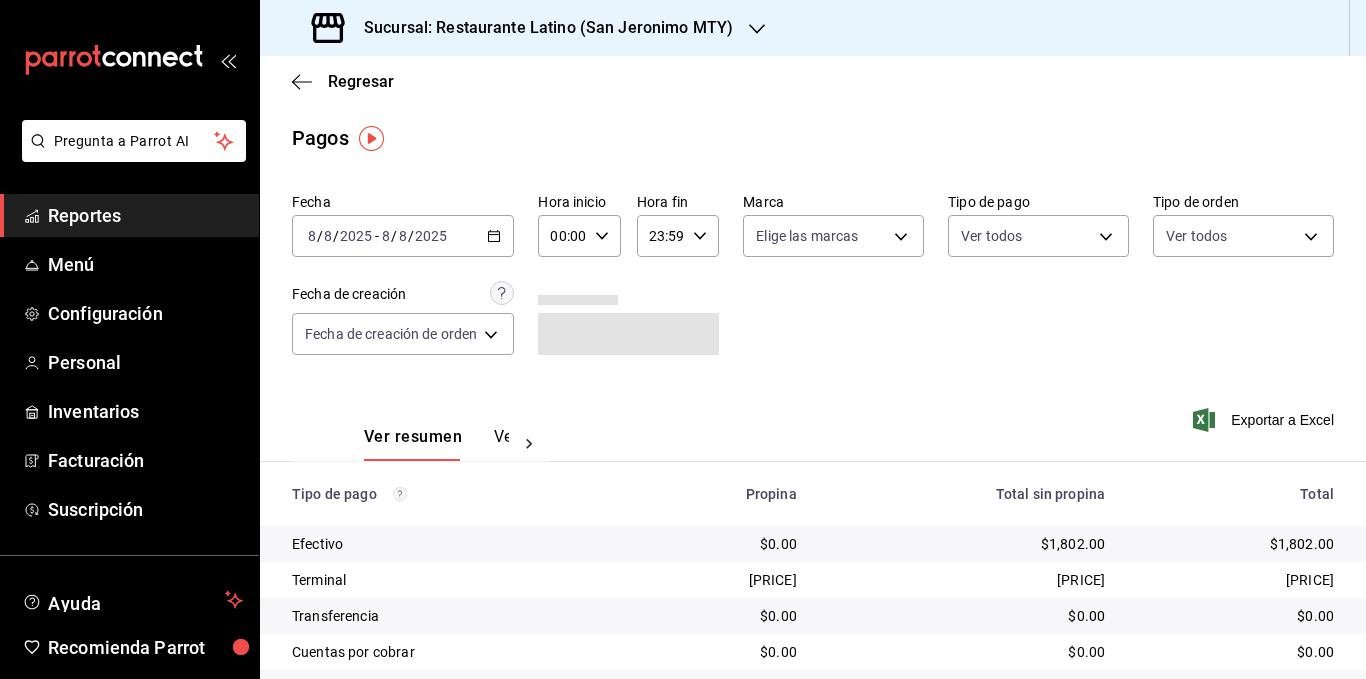 click on "2025-08-08 8 / 8 / 2025 - 2025-08-08 8 / 8 / 2025" at bounding box center (403, 236) 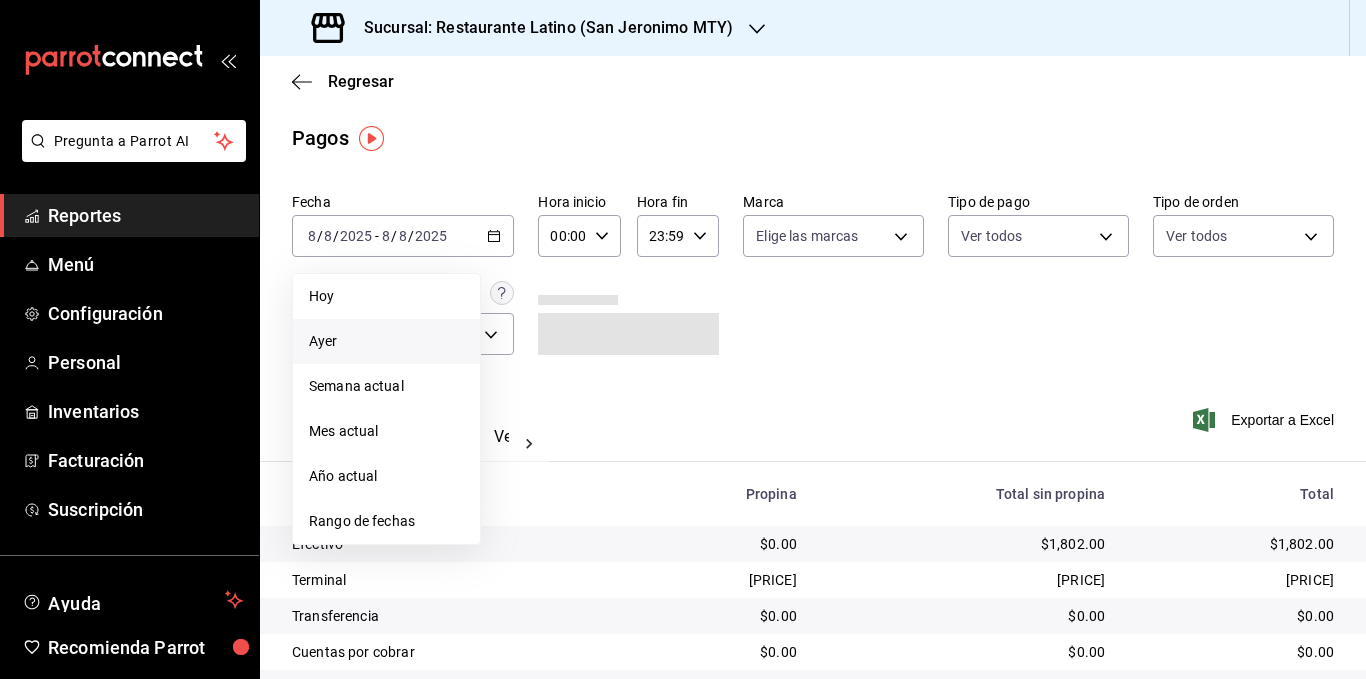 click on "Ayer" at bounding box center [386, 341] 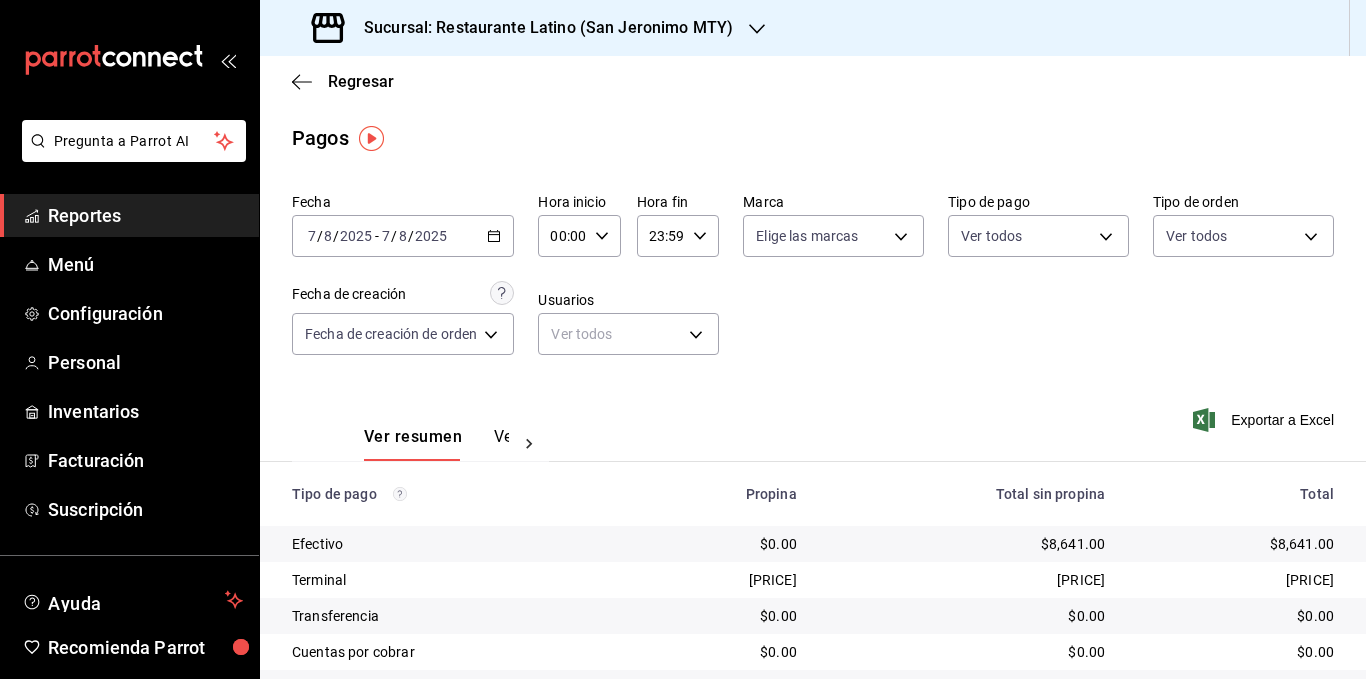 click 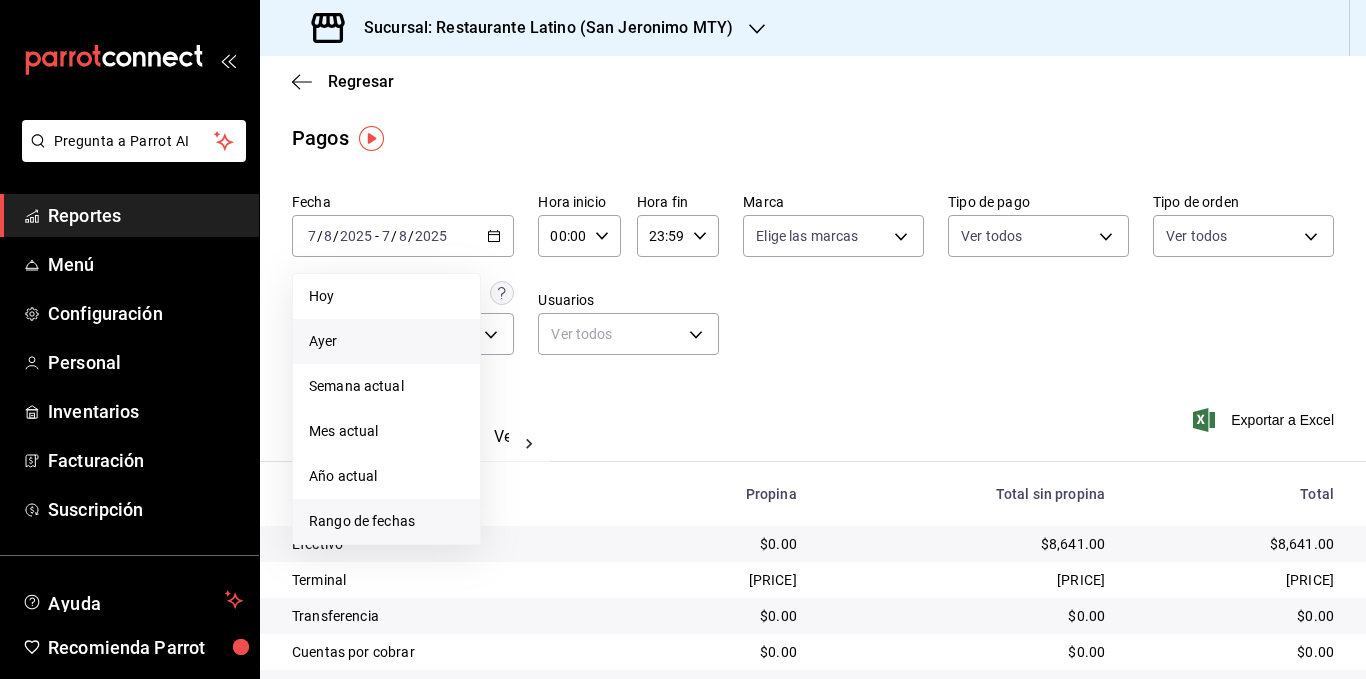 click on "Rango de fechas" at bounding box center [386, 521] 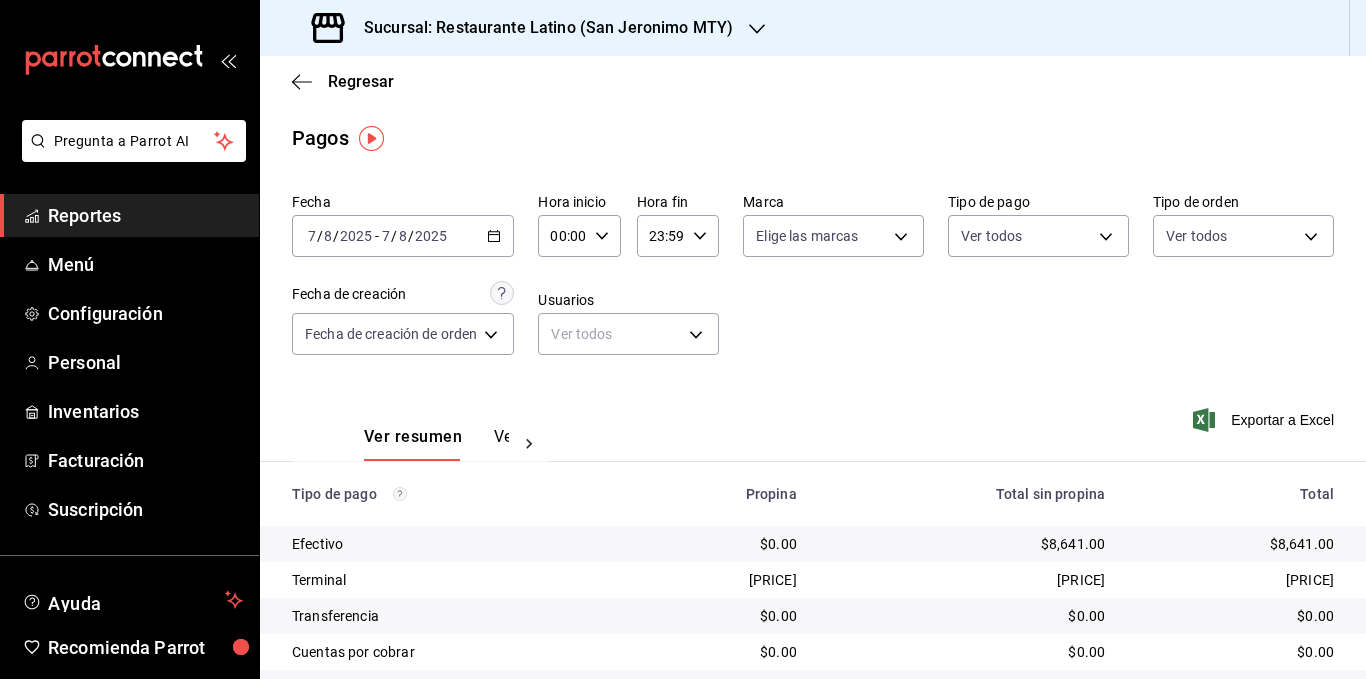 click on "2025-08-07 7 / 8 / 2025 - 2025-08-07 7 / 8 / 2025" at bounding box center [403, 236] 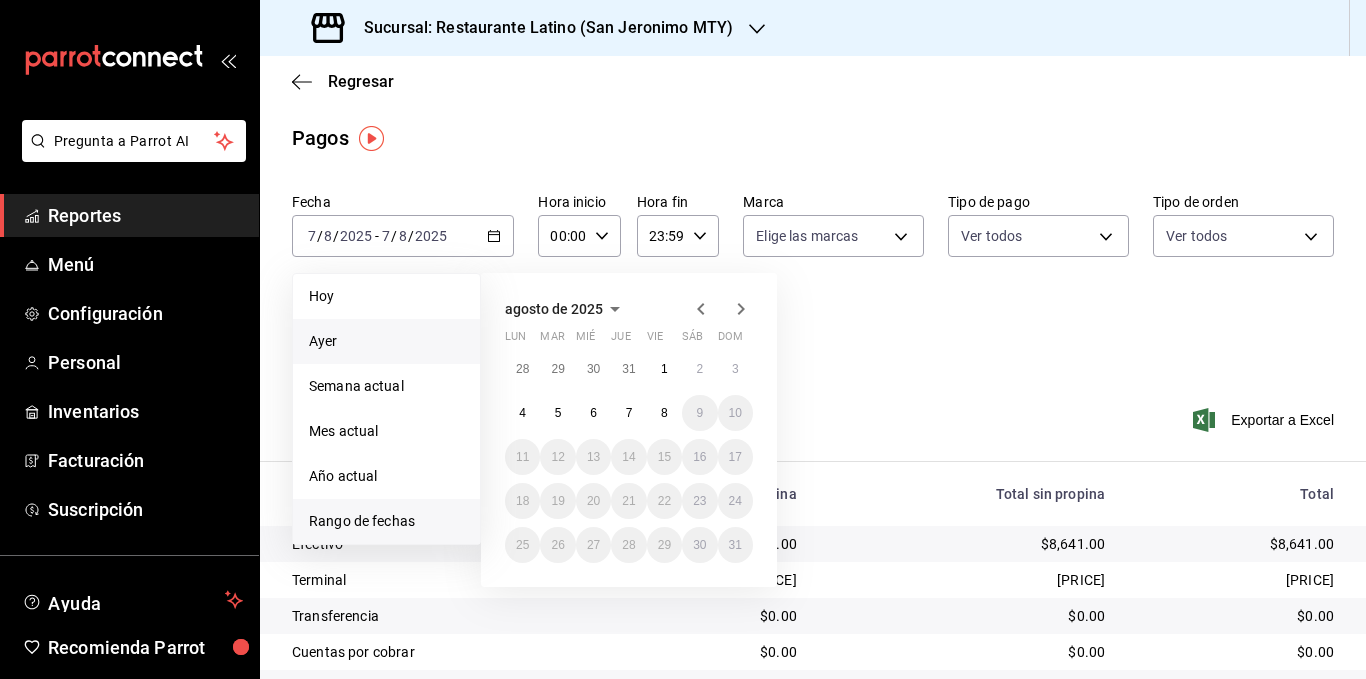 click on "Ayer" at bounding box center [386, 341] 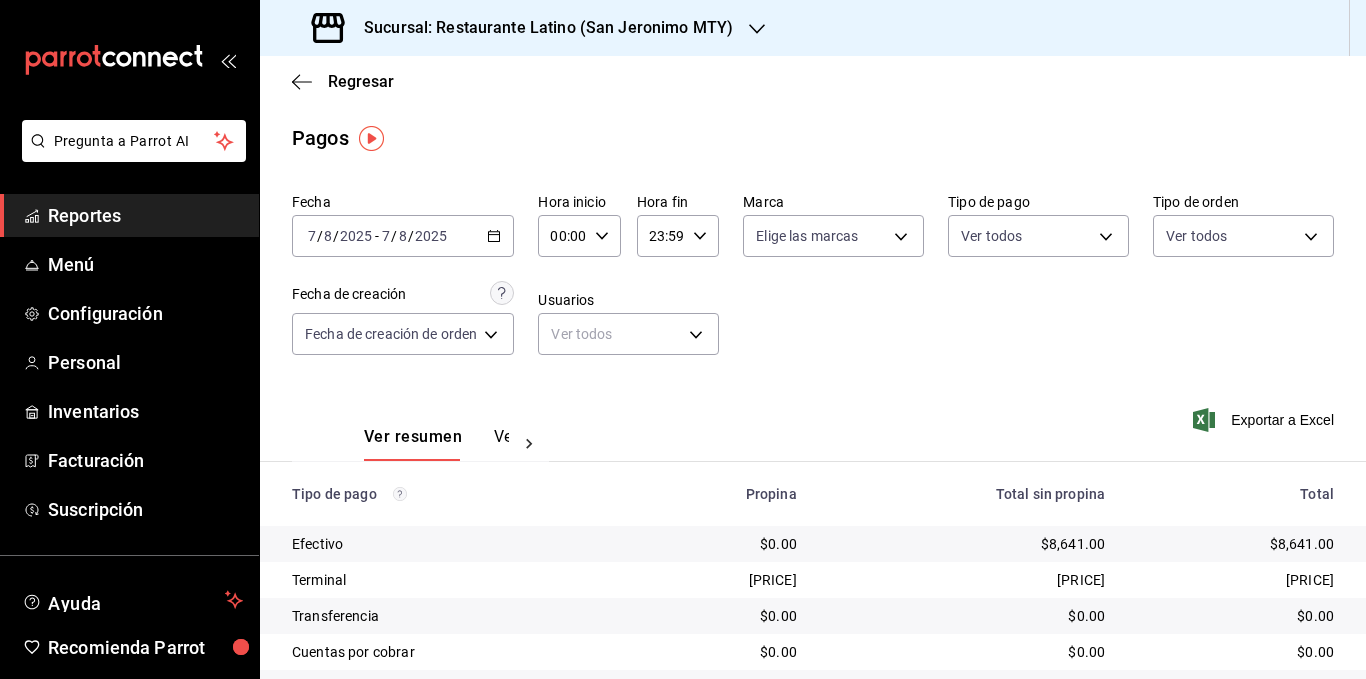 click on "Fecha [DATE] [DATE] - [DATE] [DATE] Hora inicio 00:00 Hora inicio Hora fin 23:59 Hora fin Marca Elige las marcas Tipo de pago Ver todos Tipo de orden Ver todos Fecha de creación   Fecha de creación de orden ORDER Usuarios Ver todos null" at bounding box center (813, 282) 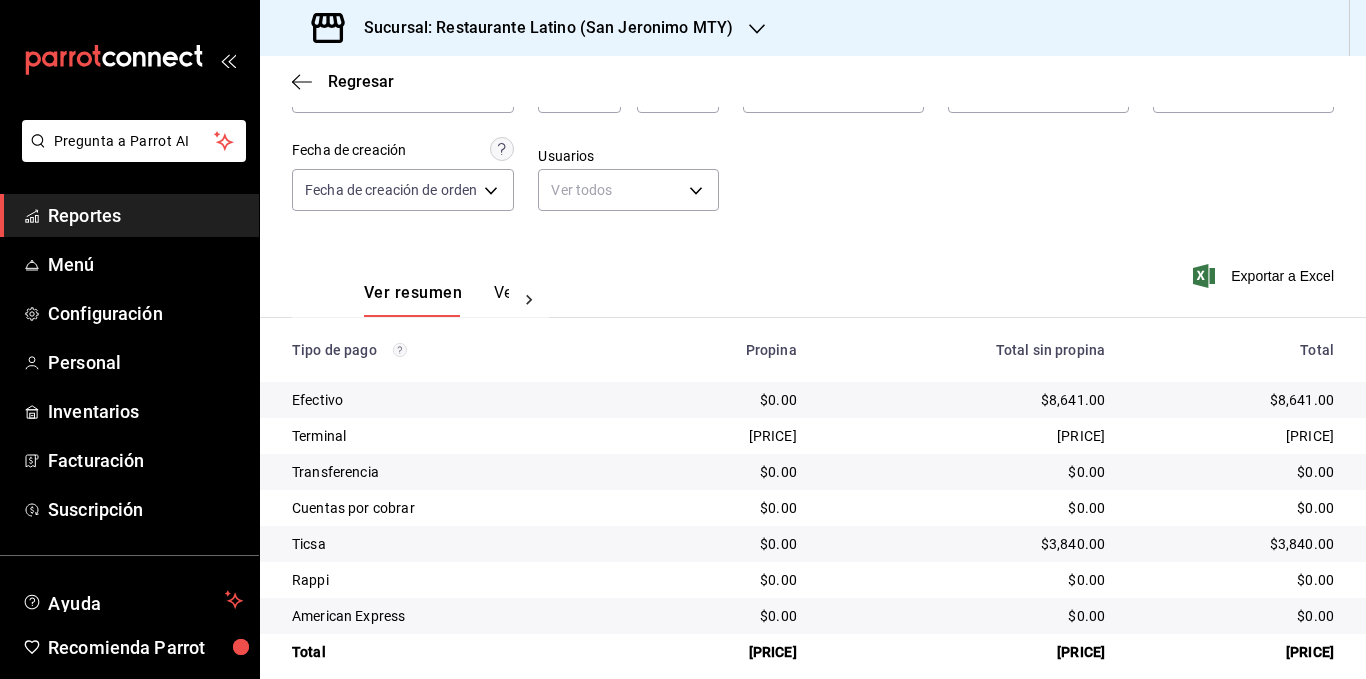 scroll, scrollTop: 168, scrollLeft: 0, axis: vertical 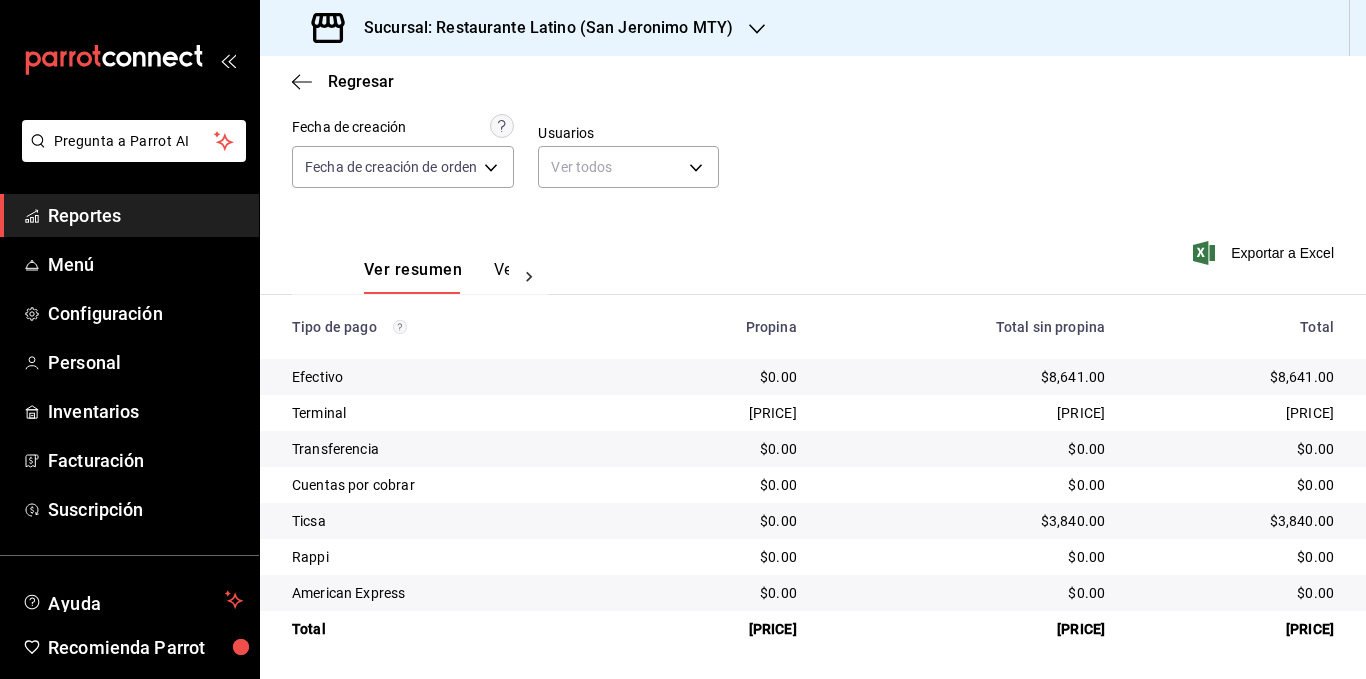 click on "Sucursal: Restaurante Latino (San Jeronimo MTY)" at bounding box center [540, 28] 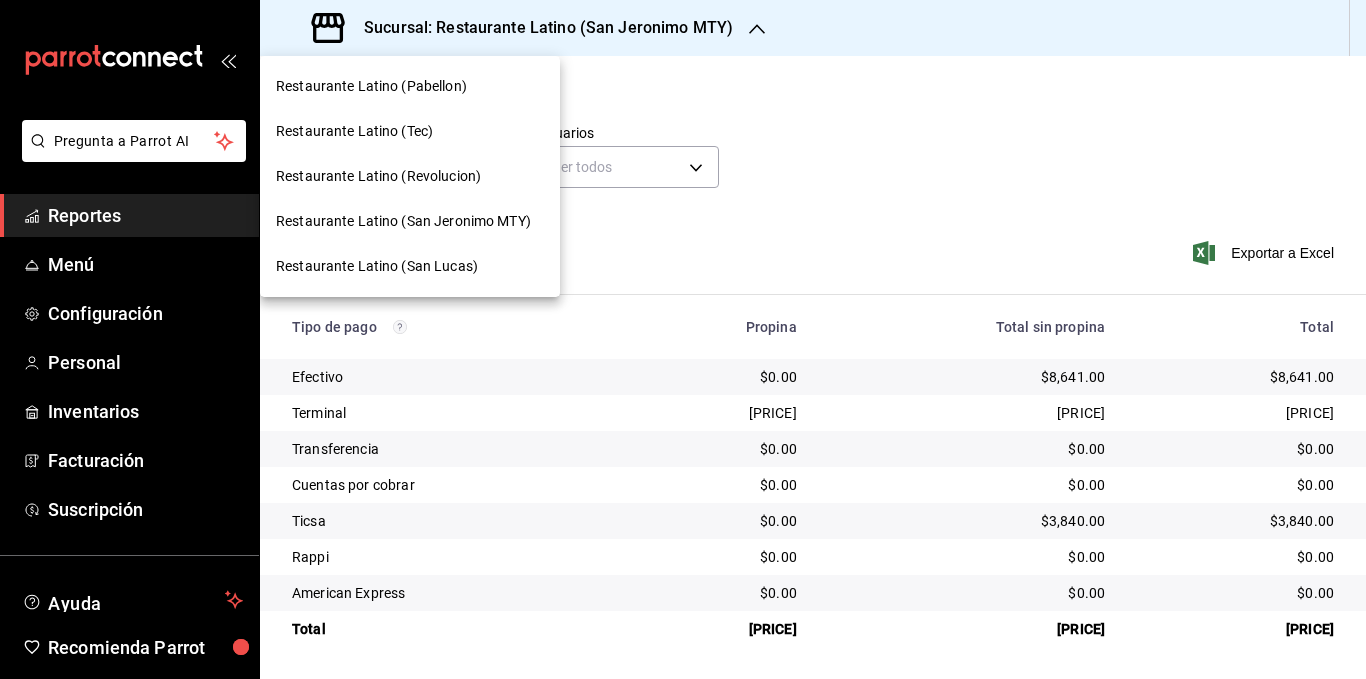 click on "Restaurante Latino (Revolucion)" at bounding box center [410, 176] 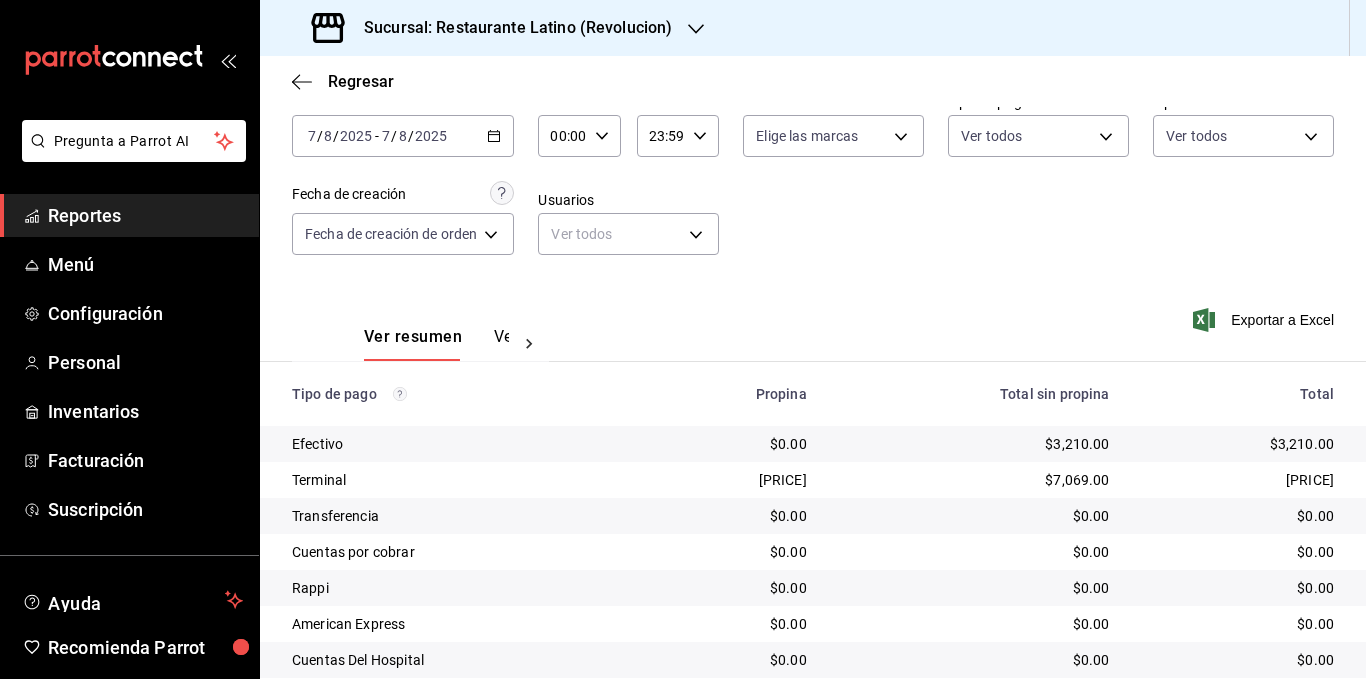 scroll, scrollTop: 200, scrollLeft: 0, axis: vertical 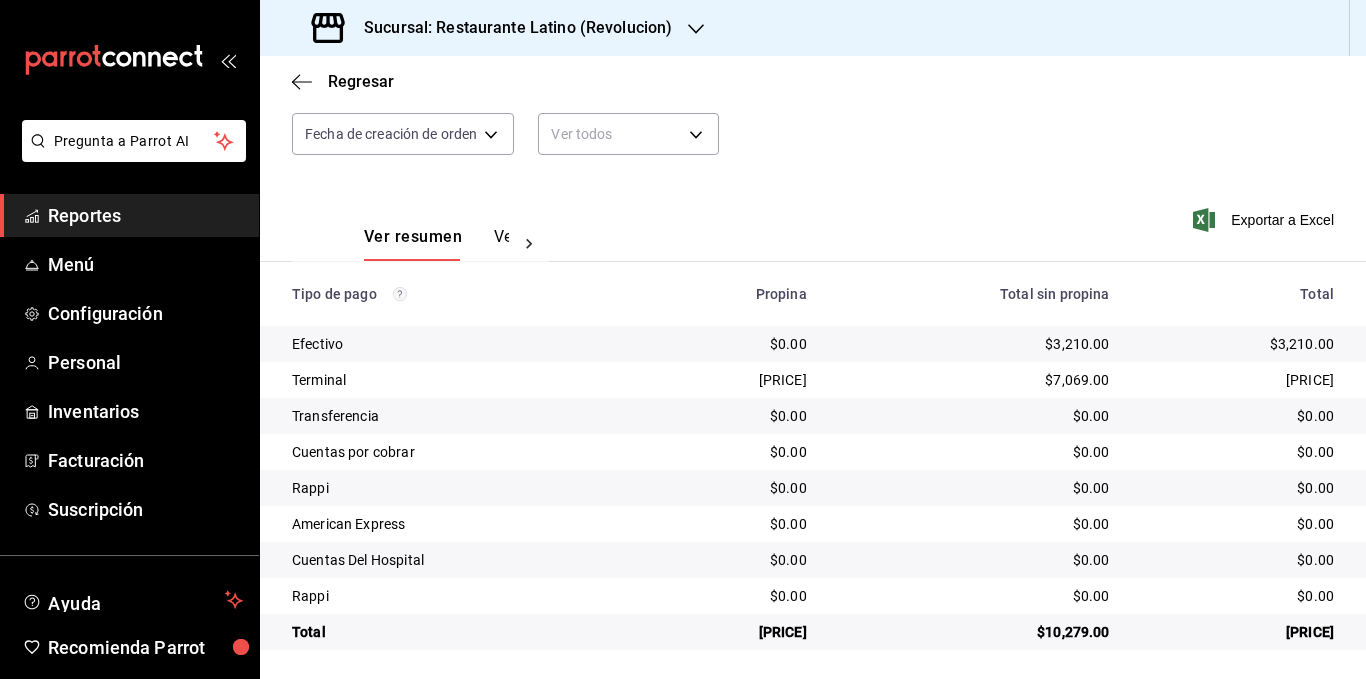 click on "Sucursal: Restaurante Latino (Revolucion)" at bounding box center [510, 28] 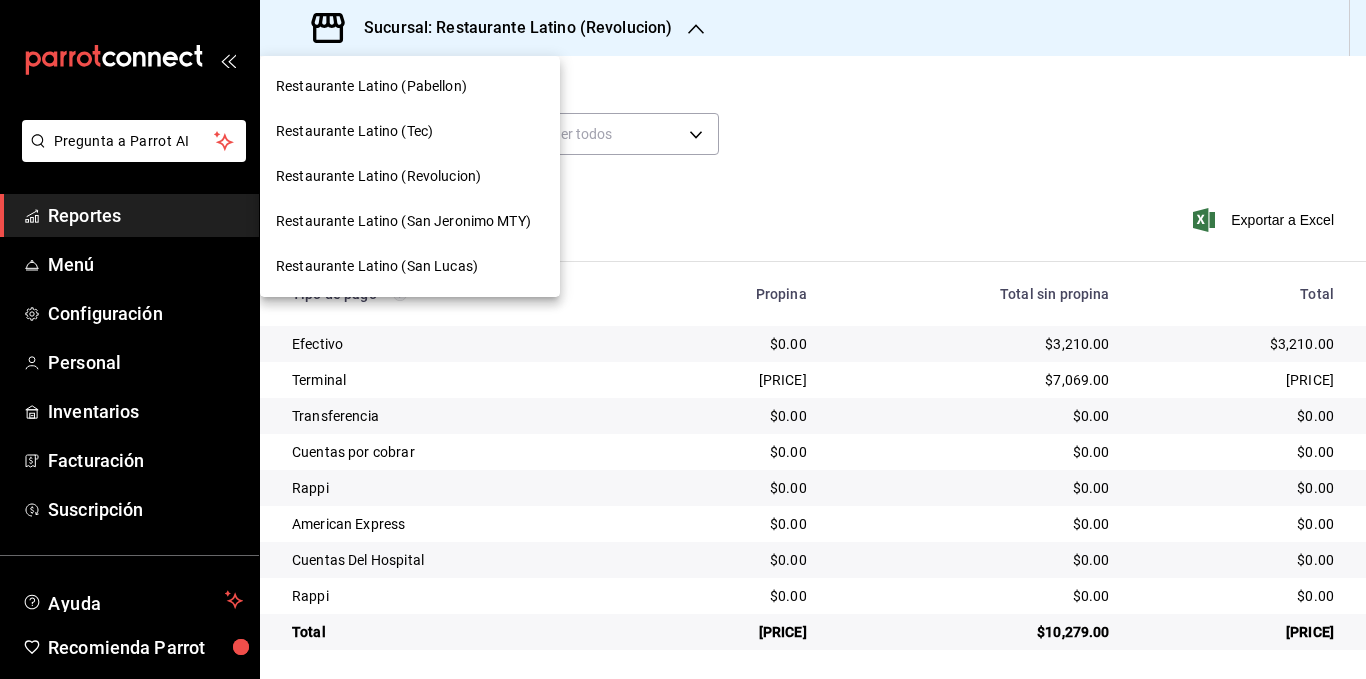 click on "Restaurante Latino (Pabellon)" at bounding box center [410, 86] 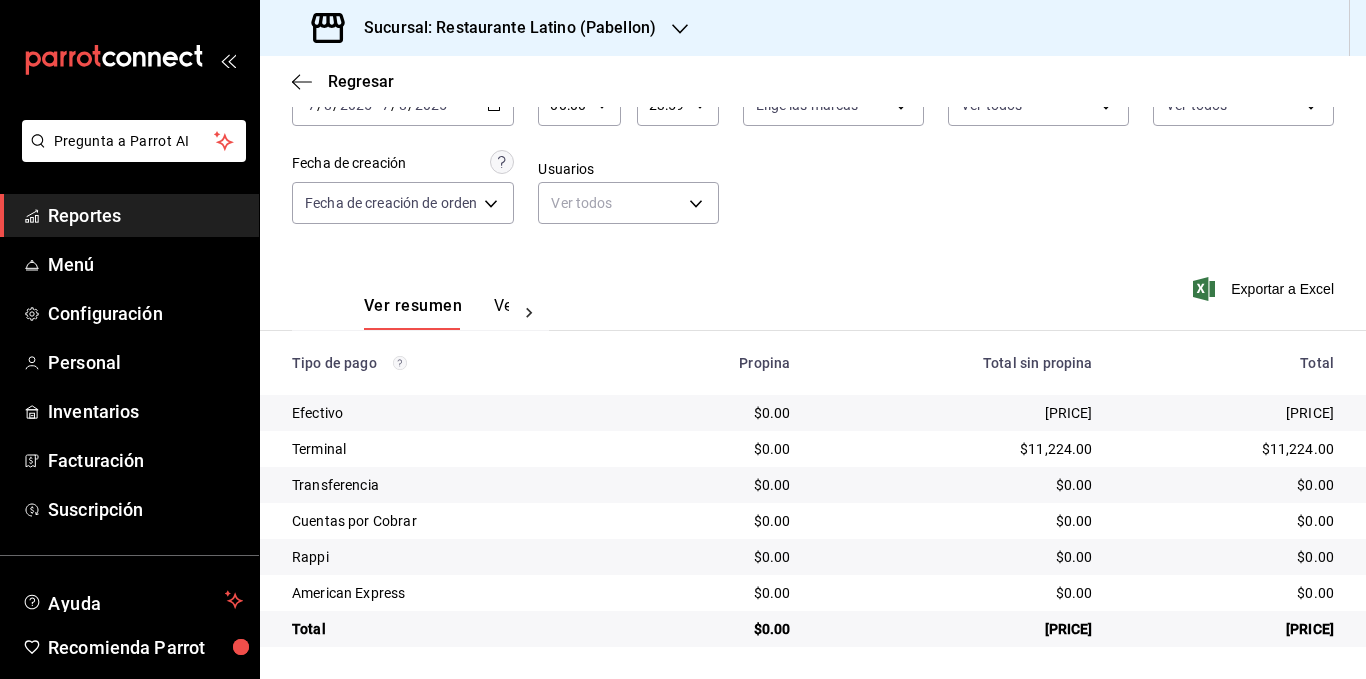 scroll, scrollTop: 0, scrollLeft: 0, axis: both 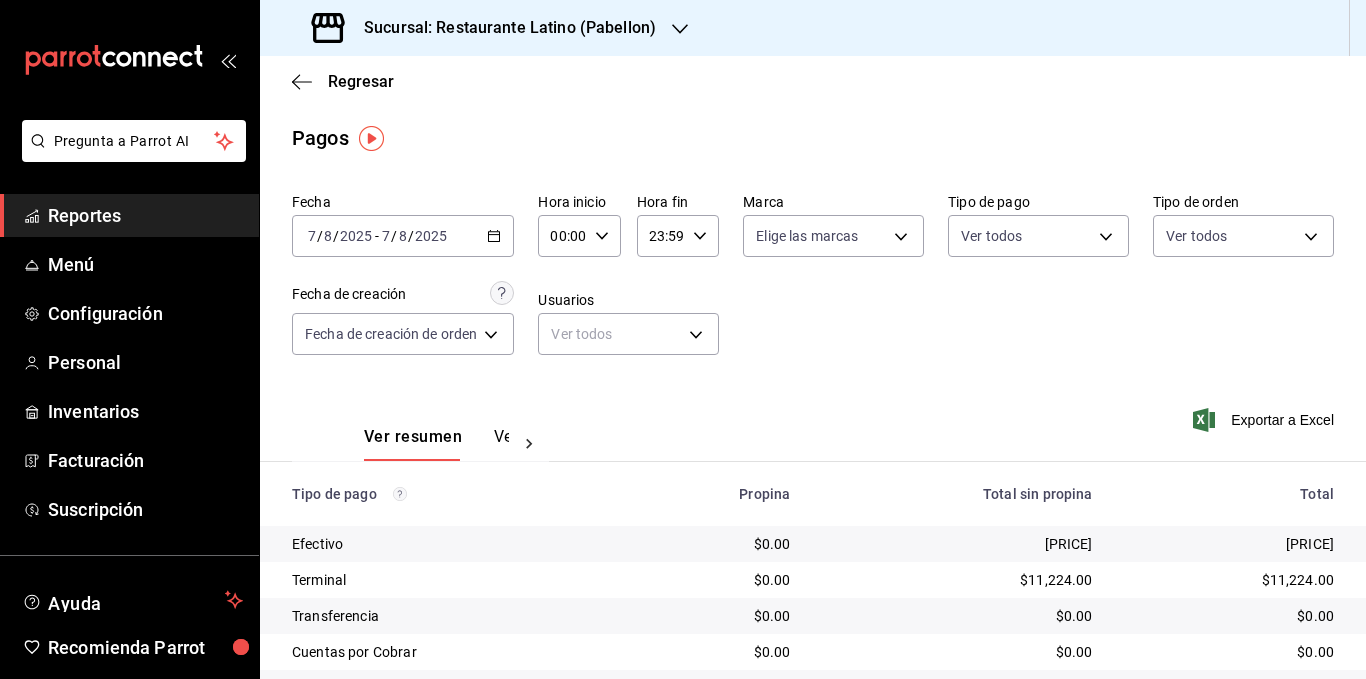 click on "Sucursal: Restaurante Latino (Pabellon)" at bounding box center (502, 28) 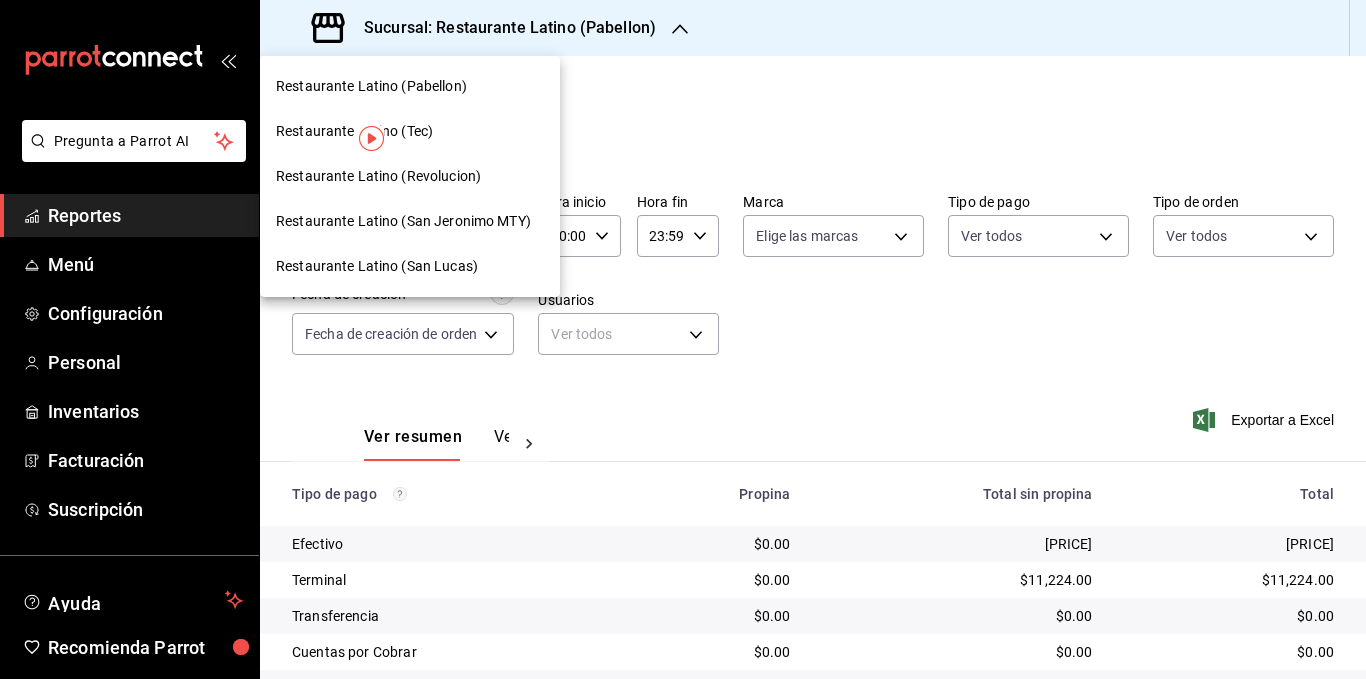 click on "Restaurante Latino (San Lucas)" at bounding box center (377, 266) 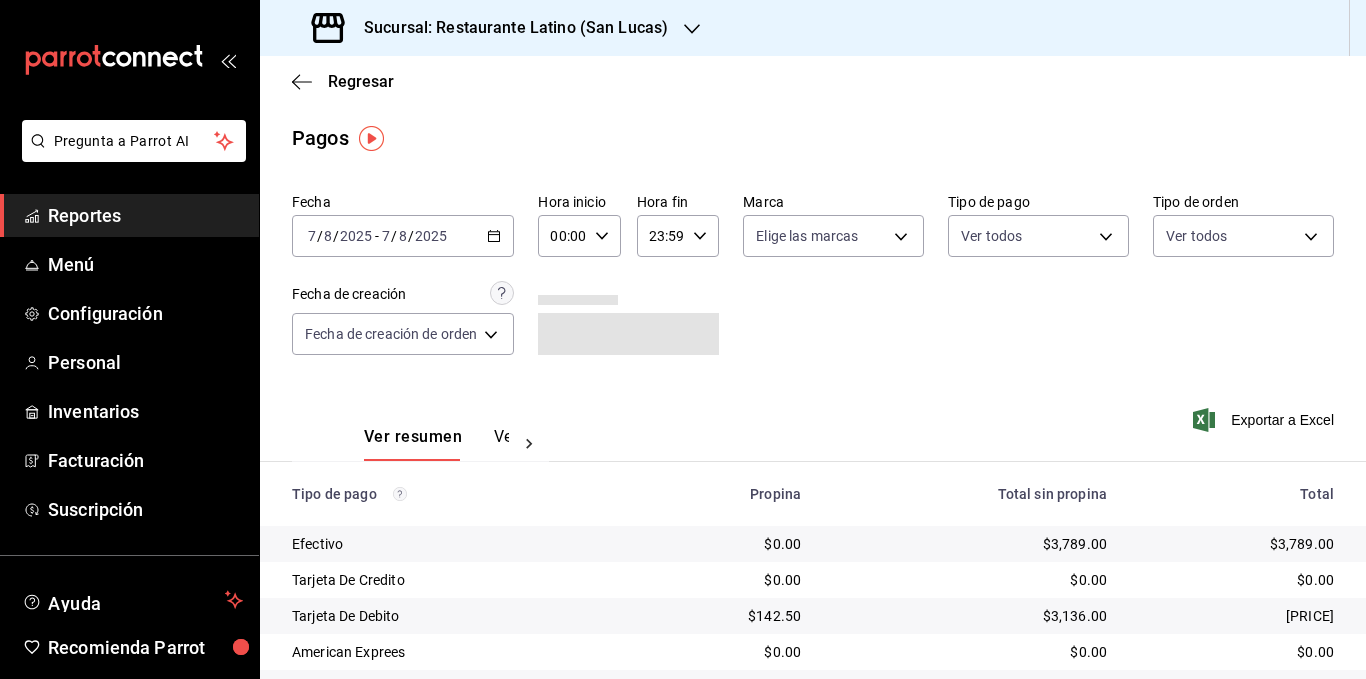 click on "Fecha [DATE] [DATE] - [DATE] [DATE] Hora inicio 00:00 Hora inicio Hora fin 23:59 Hora fin Marca Elige las marcas Tipo de pago Ver todos Tipo de orden Ver todos Fecha de creación   Fecha de creación de orden ORDER" at bounding box center (813, 282) 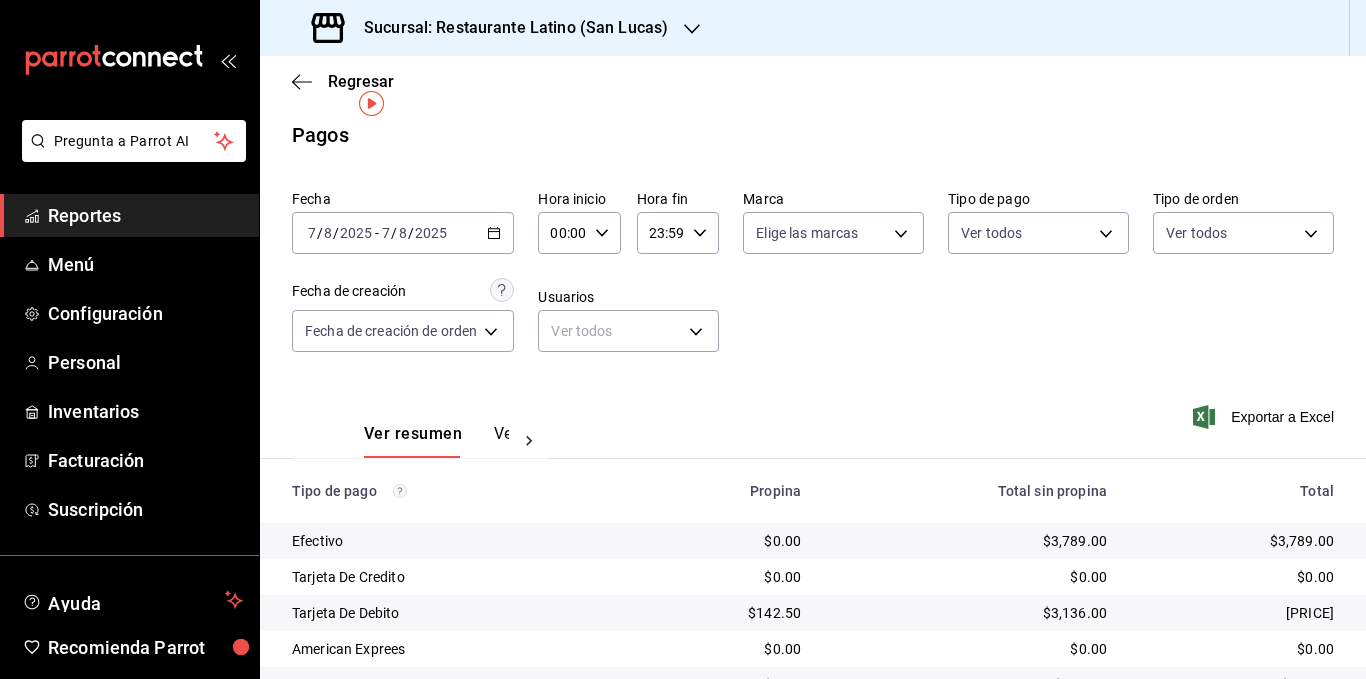 scroll, scrollTop: 0, scrollLeft: 0, axis: both 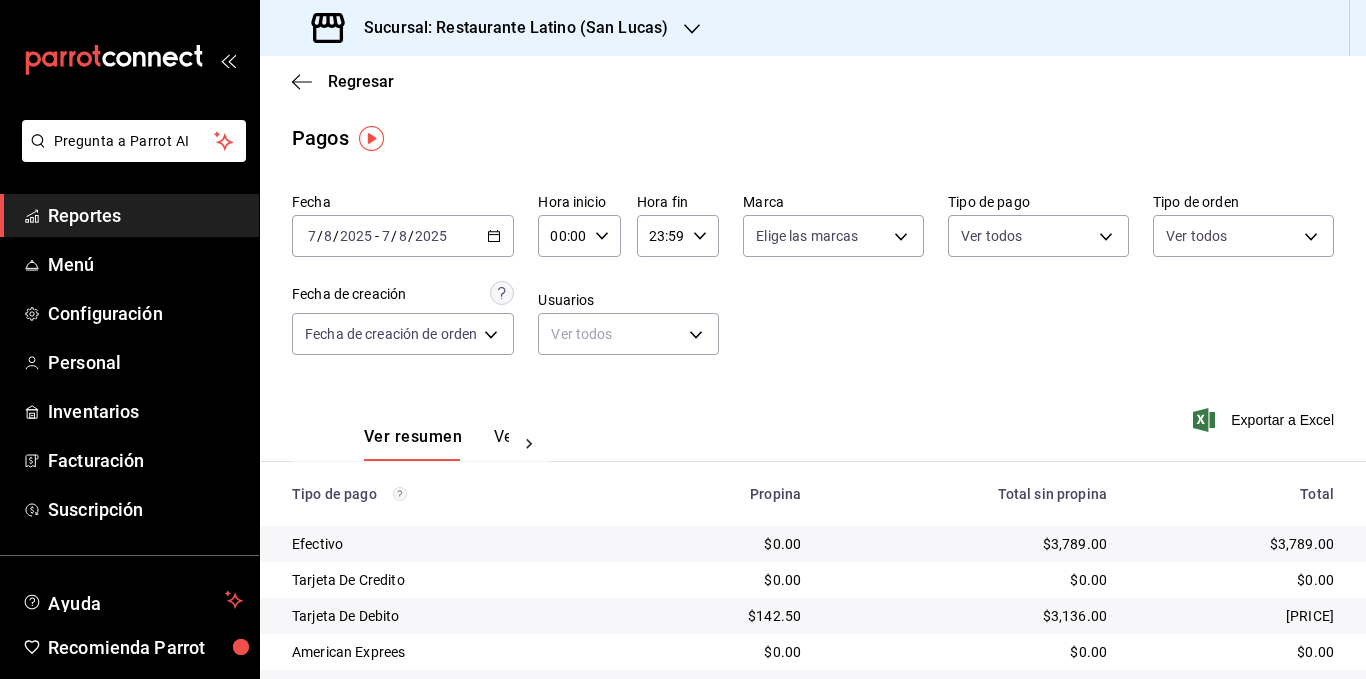 click on "Sucursal: Restaurante Latino (San Lucas)" at bounding box center [508, 28] 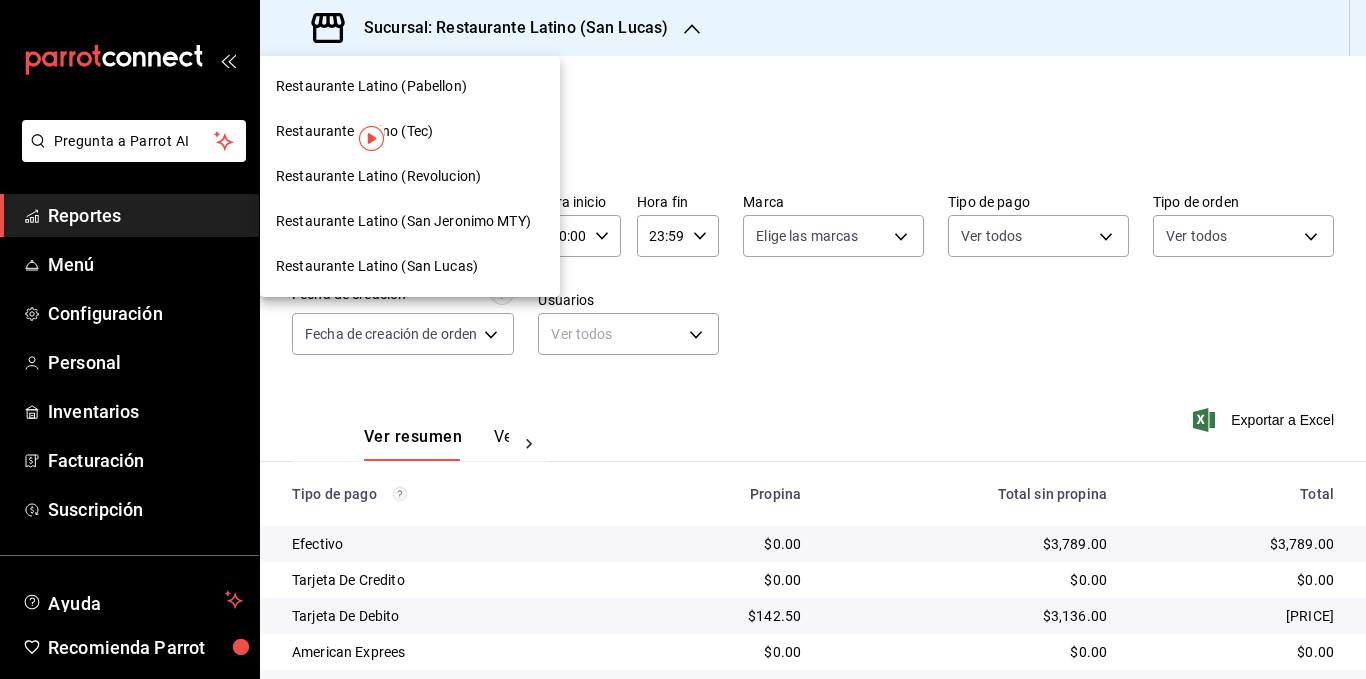 click on "Restaurante Latino (Tec)" at bounding box center (410, 131) 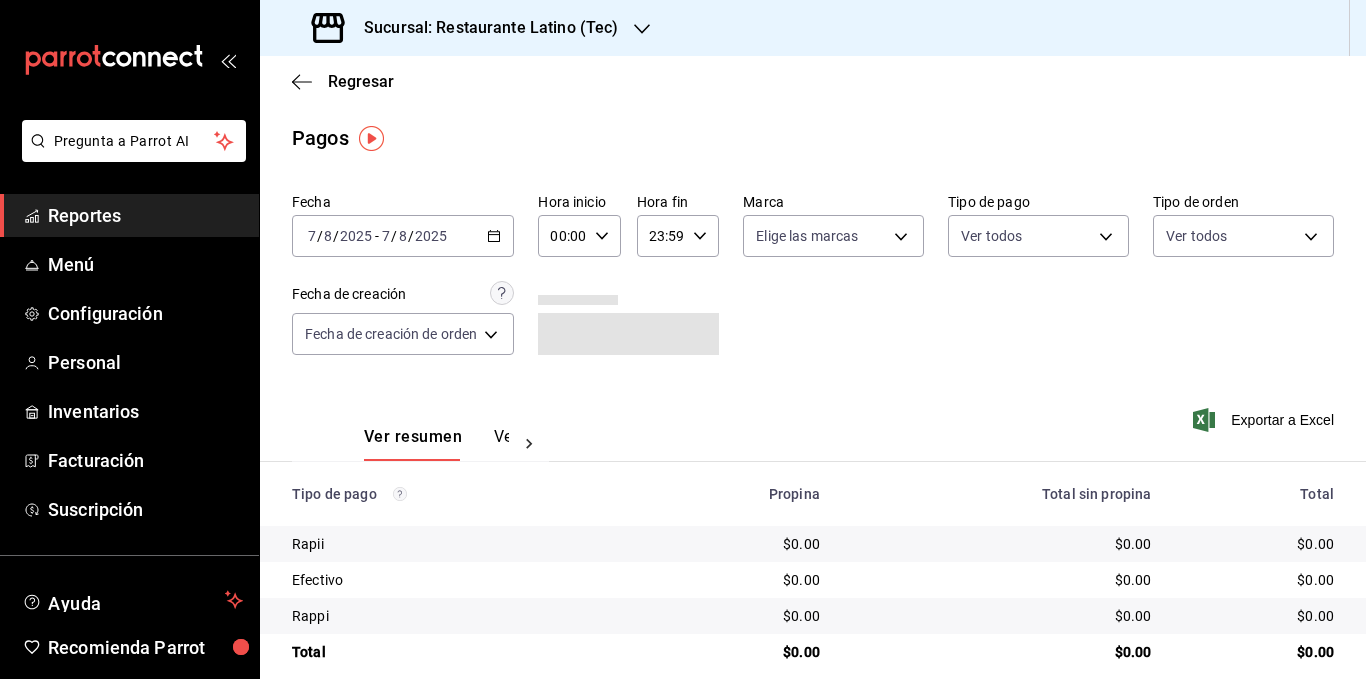 click on "Fecha [DATE] [DATE] - [DATE] [DATE] Hora inicio 00:00 Hora inicio Hora fin 23:59 Hora fin Marca Elige las marcas Tipo de pago Ver todos Tipo de orden Ver todos Fecha de creación   Fecha de creación de orden ORDER" at bounding box center (813, 282) 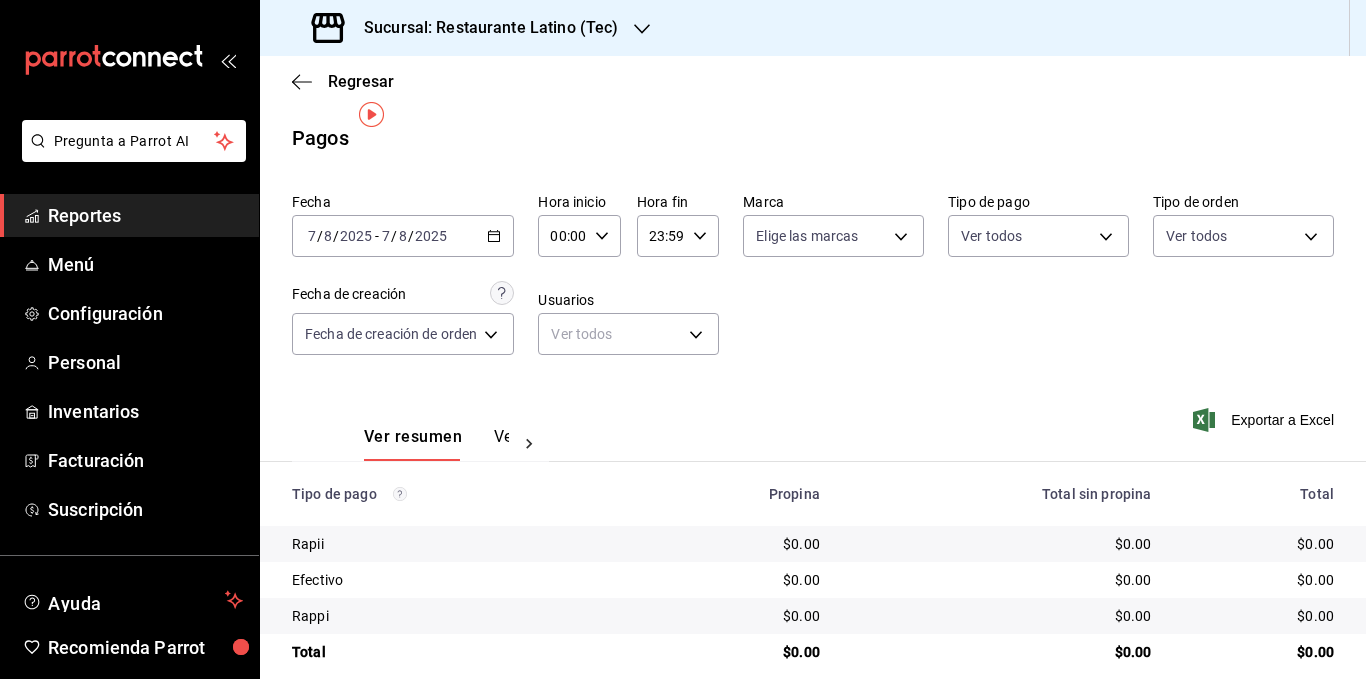 scroll, scrollTop: 24, scrollLeft: 0, axis: vertical 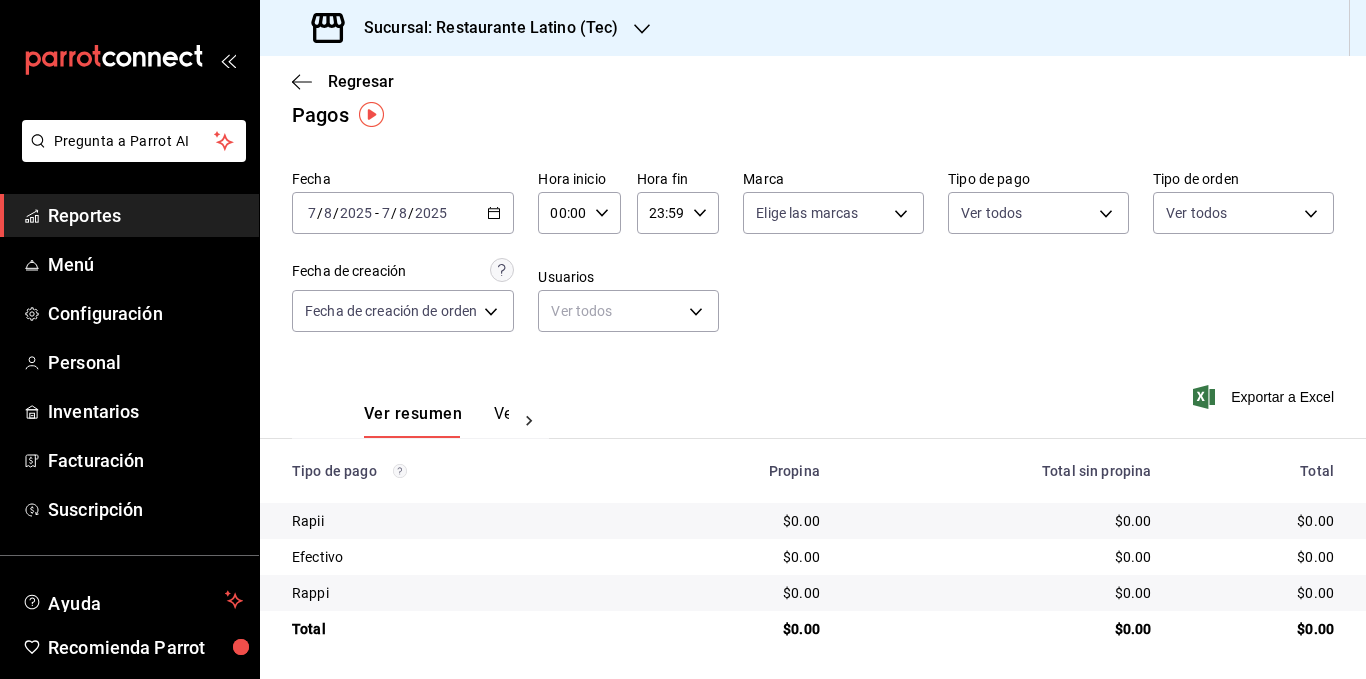 click on "Reportes" at bounding box center [145, 215] 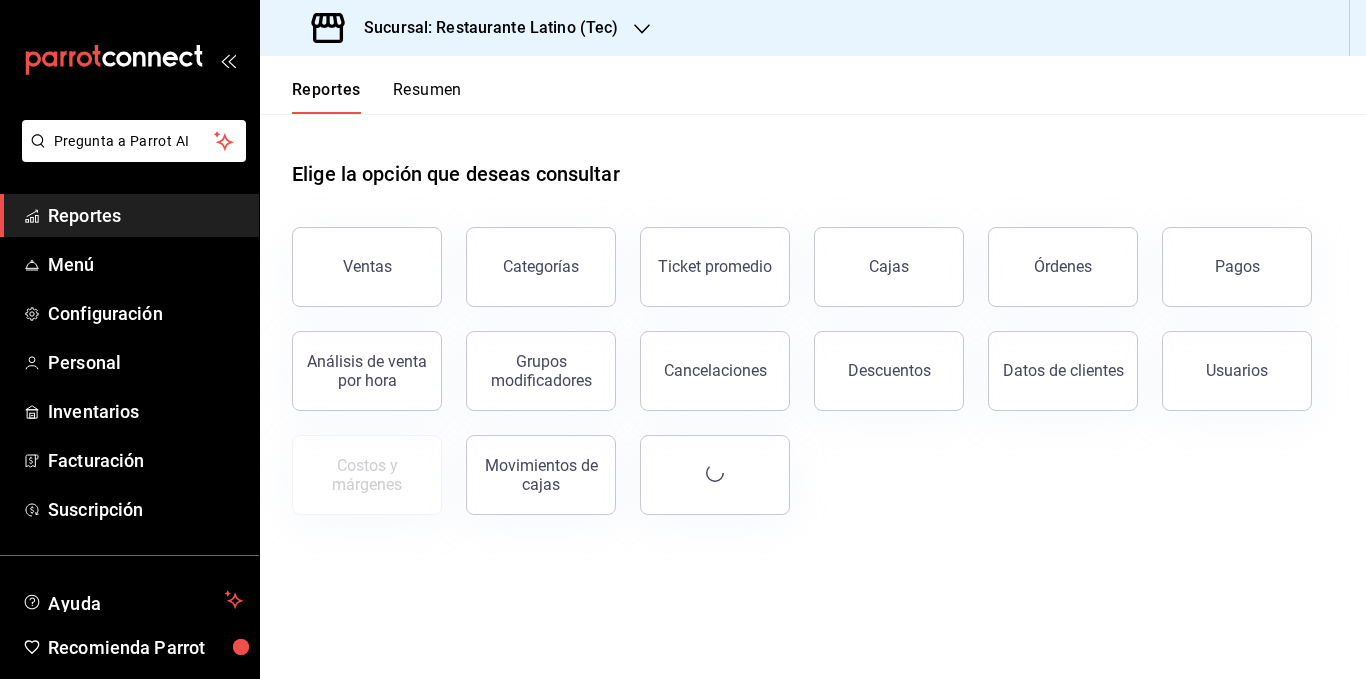 click on "Reportes Resumen" at bounding box center (361, 85) 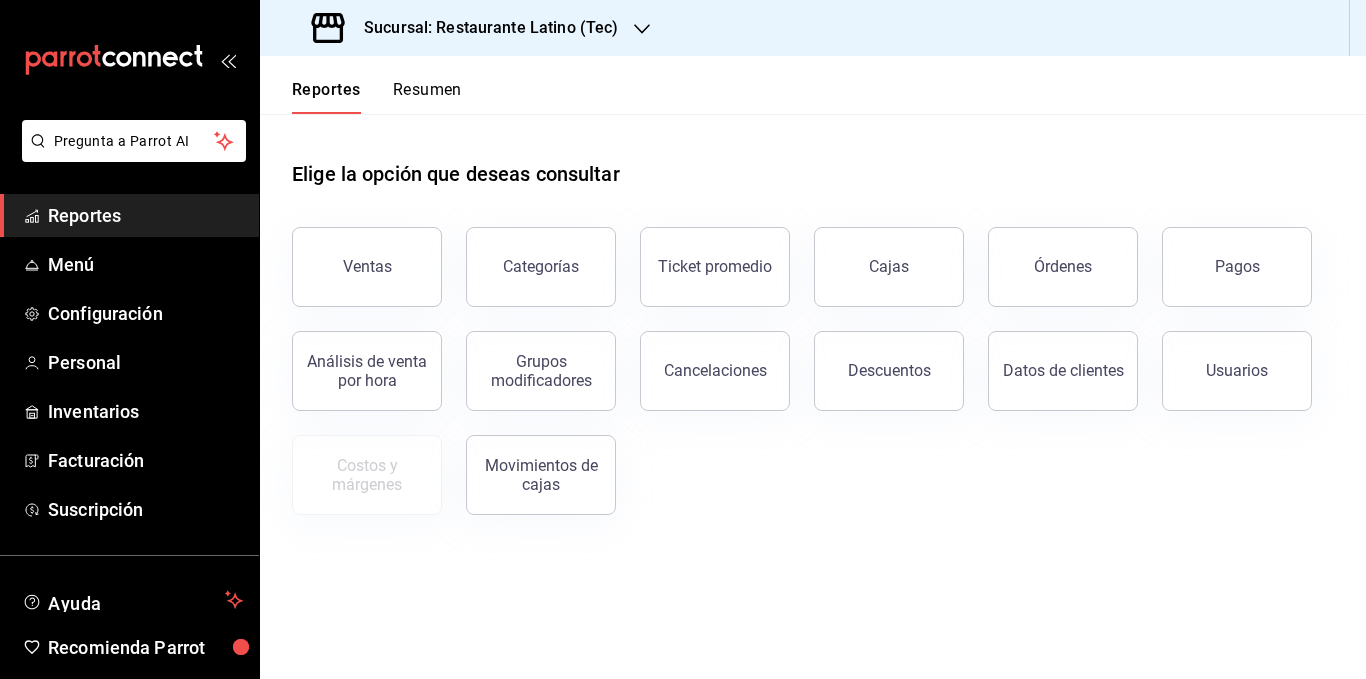 click on "Resumen" at bounding box center [427, 97] 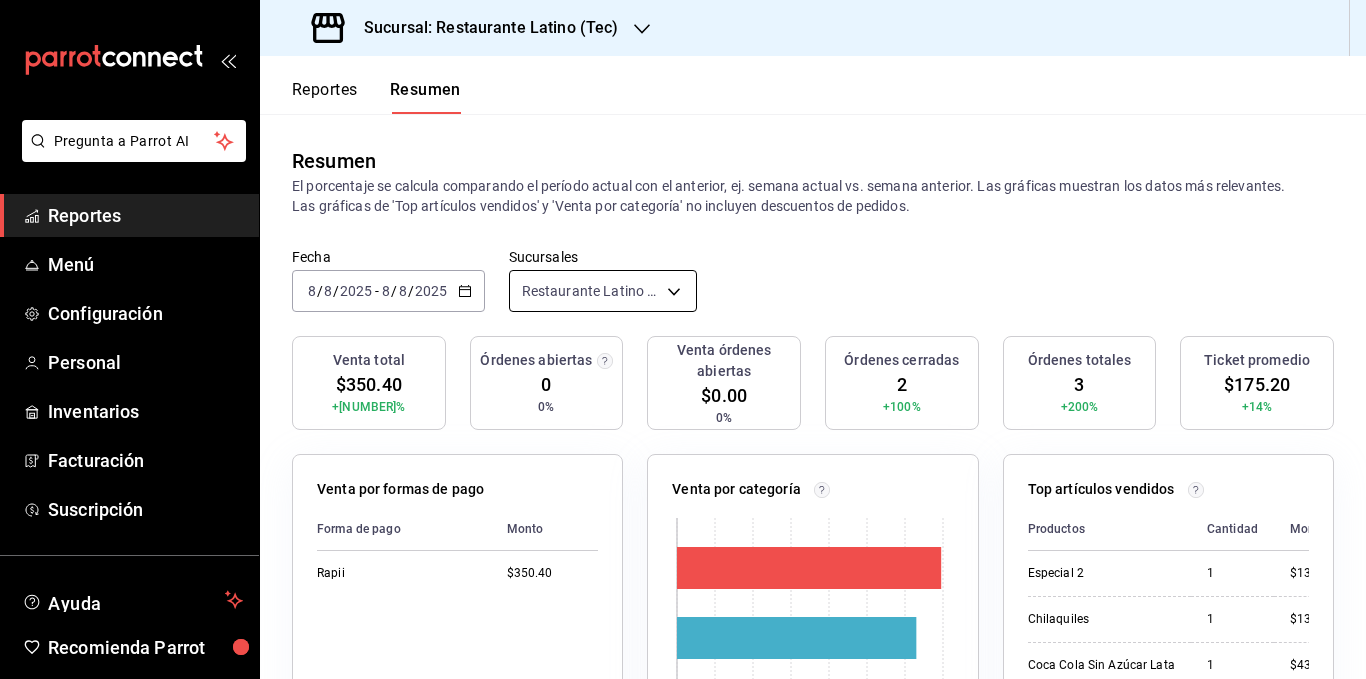 click on "Pregunta a Parrot AI Reportes   Menú   Configuración   Personal   Inventarios   Facturación   Suscripción   Ayuda Recomienda Parrot   [PERSON]   Sugerir nueva función   Sucursal: Restaurante Latino (Tec) Reportes Resumen Resumen El porcentaje se calcula comparando el período actual con el anterior, ej. semana actual vs. semana anterior. Las gráficas muestran los datos más relevantes.  Las gráficas de 'Top artículos vendidos' y 'Venta por categoría' no incluyen descuentos de pedidos. Fecha [DATE] [DATE] - [DATE] [DATE] Sucursales Restaurante Latino (Tec) [object Object] Venta total [PRICE] +128% Órdenes abiertas 0 0% Venta órdenes abiertas $0.00 0% Órdenes cerradas 2 +100% Órdenes totales 3 +200% Ticket promedio [PRICE] +14% Venta por formas de pago Forma de pago Monto Rapii [PRICE] Venta por categoría   0 50 100 150 200 250 300 350 Categoría Monto Menu Rapii [PRICE] Rapii [PRICE] Top artículos vendidos   Productos Cantidad Monto Especial  2 1 [PRICE] Chilaquiles 1" at bounding box center (683, 339) 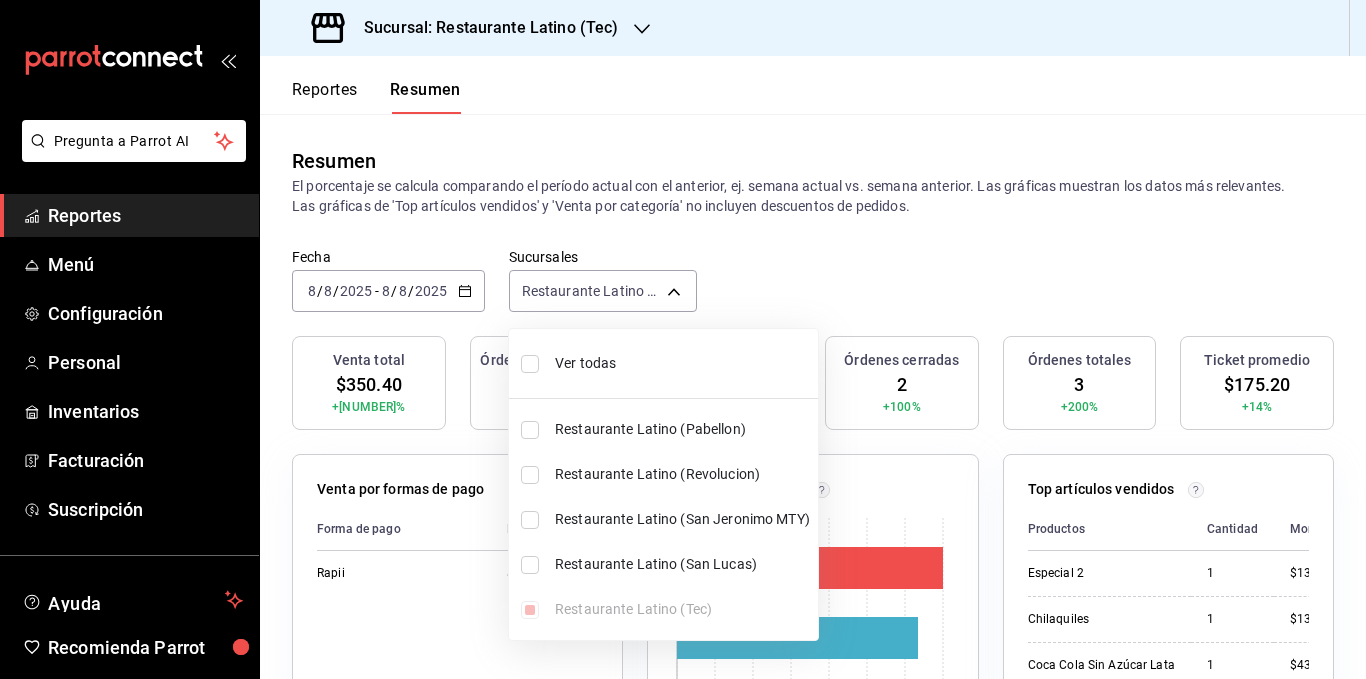 click on "Ver todas" at bounding box center [682, 363] 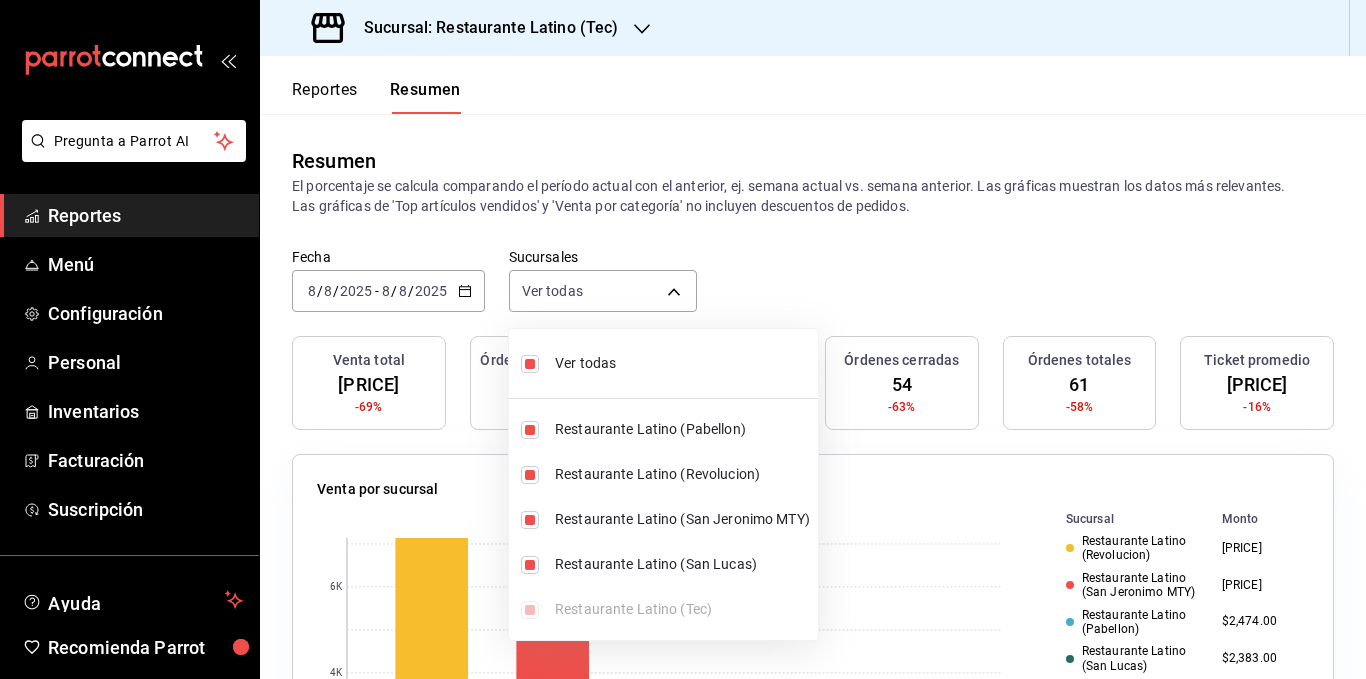 click at bounding box center [683, 339] 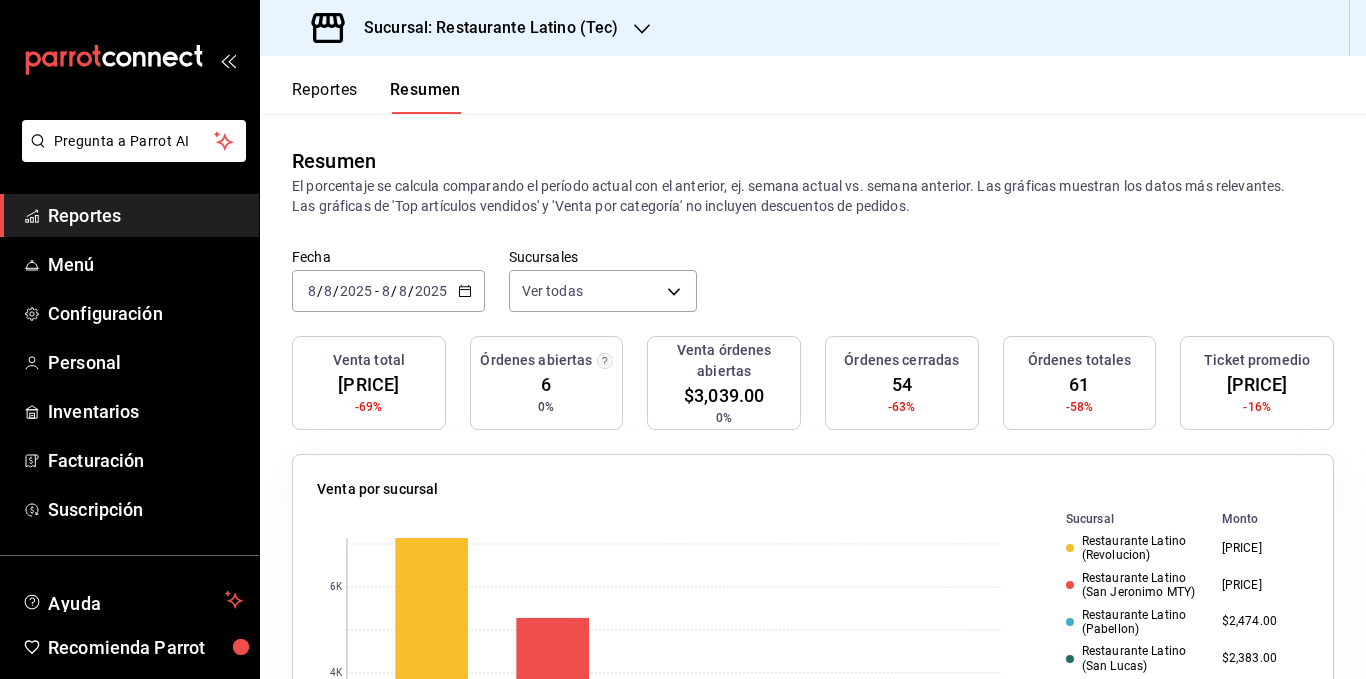 click on "El porcentaje se calcula comparando el período actual con el anterior, ej. semana actual vs. semana anterior. Las gráficas muestran los datos más relevantes.  Las gráficas de 'Top artículos vendidos' y 'Venta por categoría' no incluyen descuentos de pedidos." at bounding box center [813, 196] 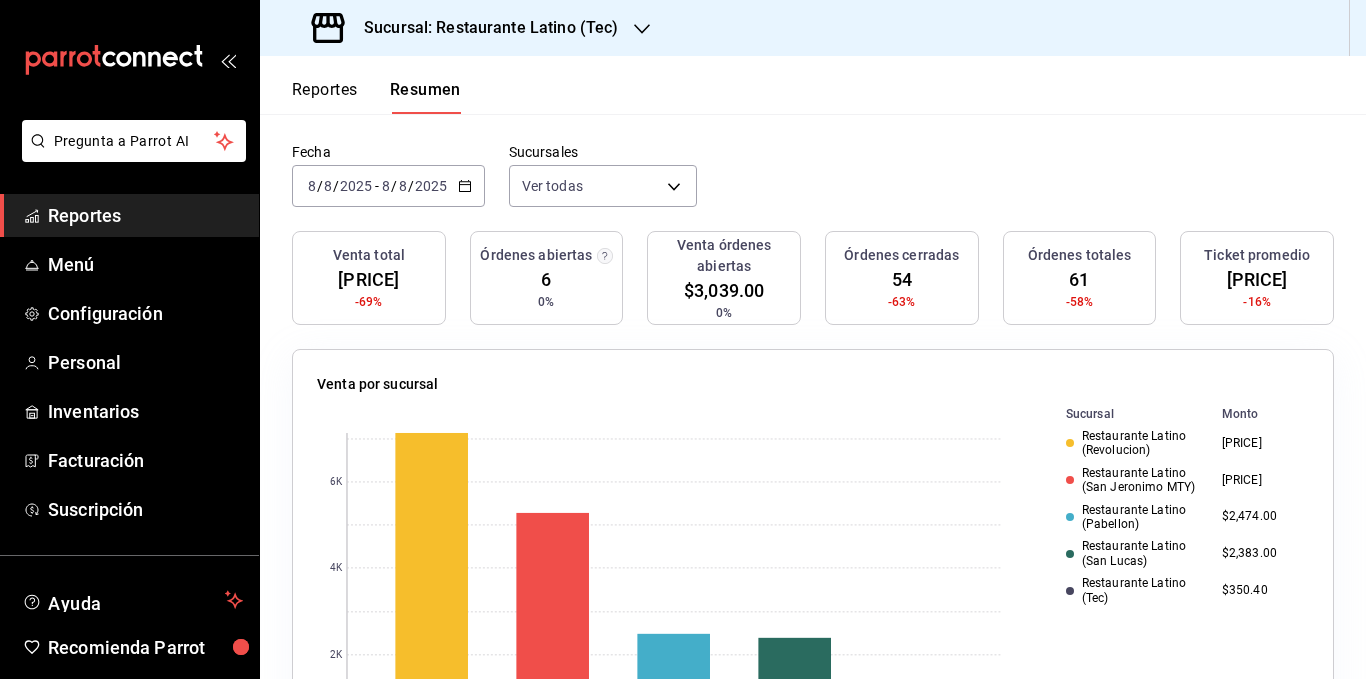 scroll, scrollTop: 0, scrollLeft: 0, axis: both 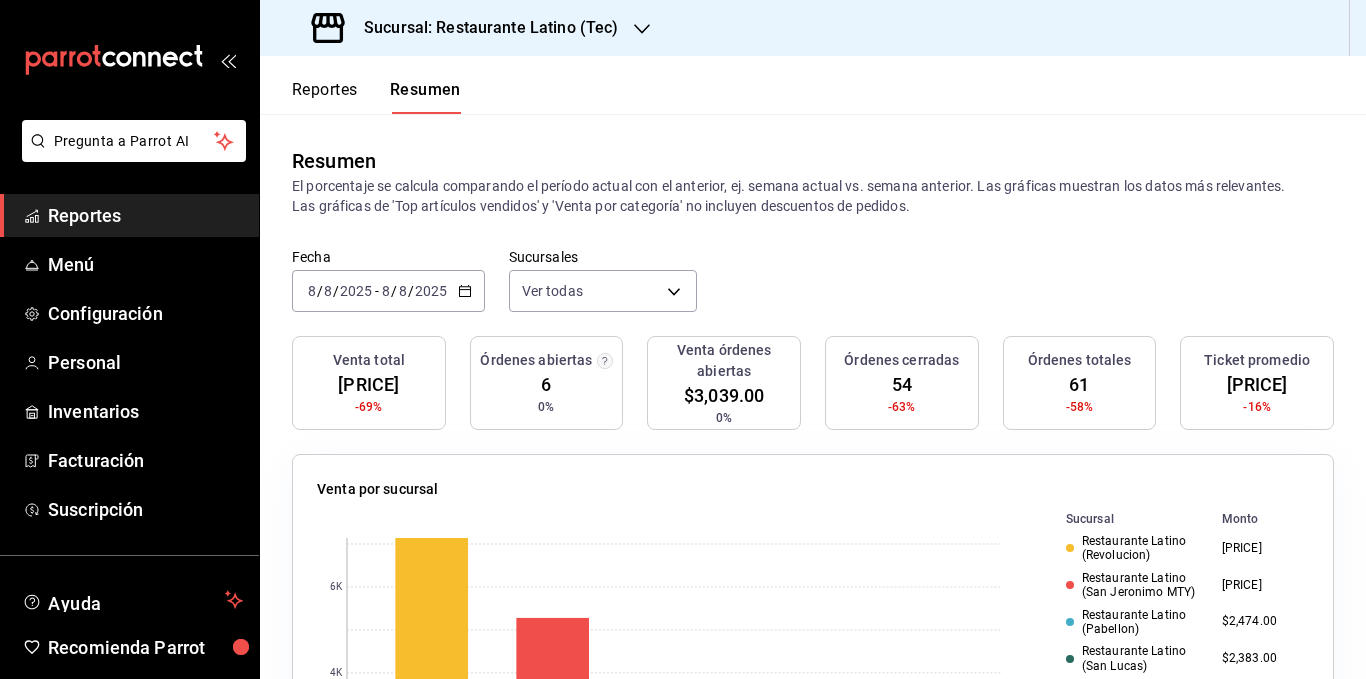 click on "El porcentaje se calcula comparando el período actual con el anterior, ej. semana actual vs. semana anterior. Las gráficas muestran los datos más relevantes.  Las gráficas de 'Top artículos vendidos' y 'Venta por categoría' no incluyen descuentos de pedidos." at bounding box center [813, 196] 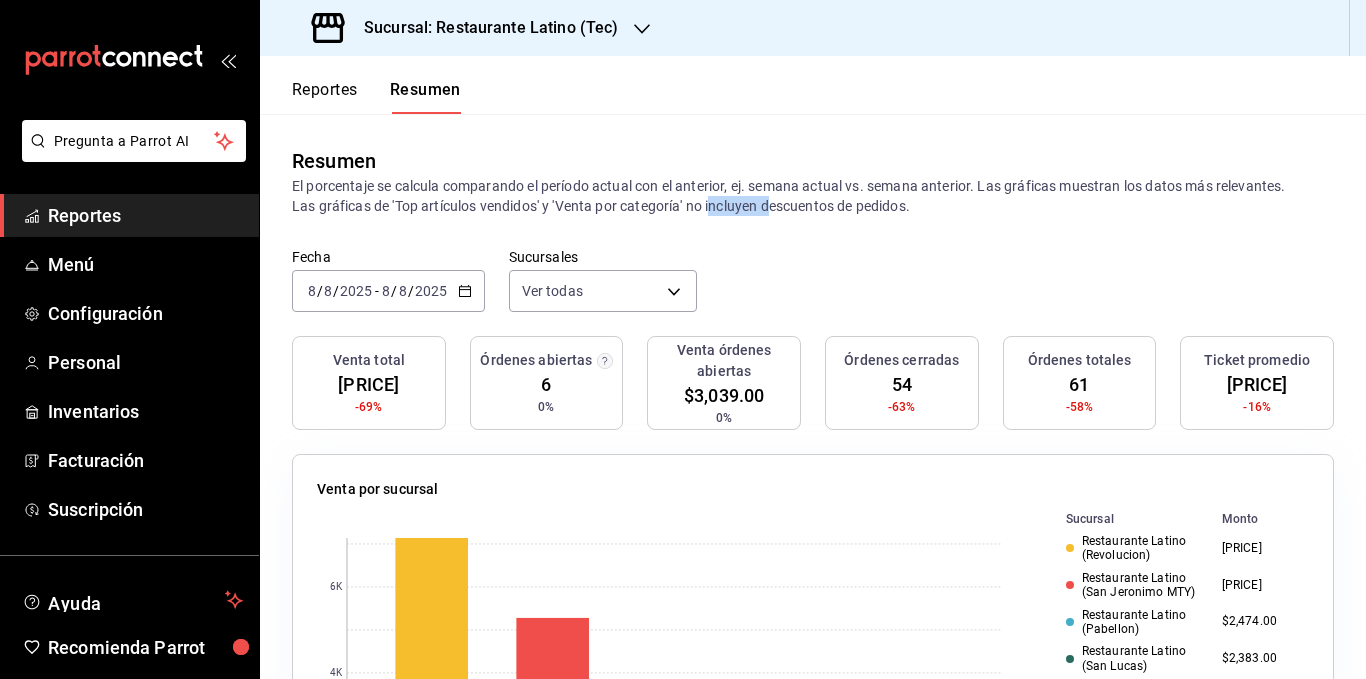 click on "El porcentaje se calcula comparando el período actual con el anterior, ej. semana actual vs. semana anterior. Las gráficas muestran los datos más relevantes.  Las gráficas de 'Top artículos vendidos' y 'Venta por categoría' no incluyen descuentos de pedidos." at bounding box center [813, 196] 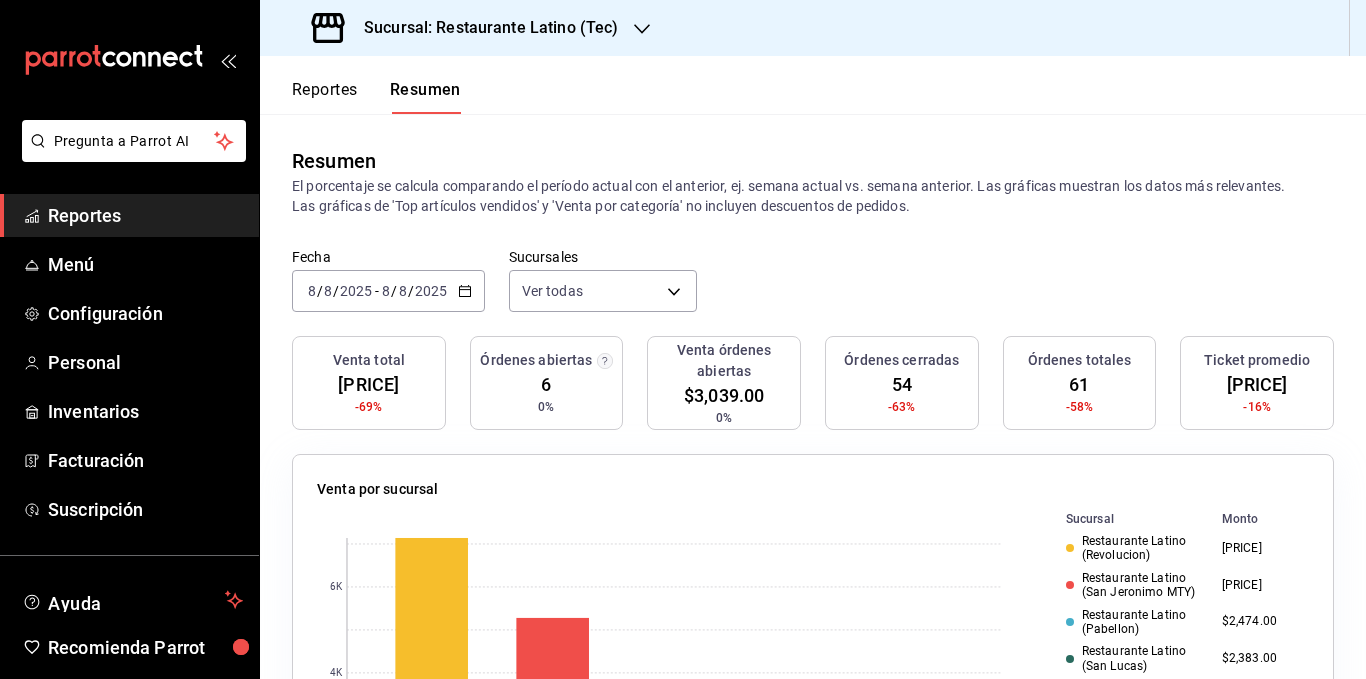 click on "El porcentaje se calcula comparando el período actual con el anterior, ej. semana actual vs. semana anterior. Las gráficas muestran los datos más relevantes.  Las gráficas de 'Top artículos vendidos' y 'Venta por categoría' no incluyen descuentos de pedidos." at bounding box center [813, 196] 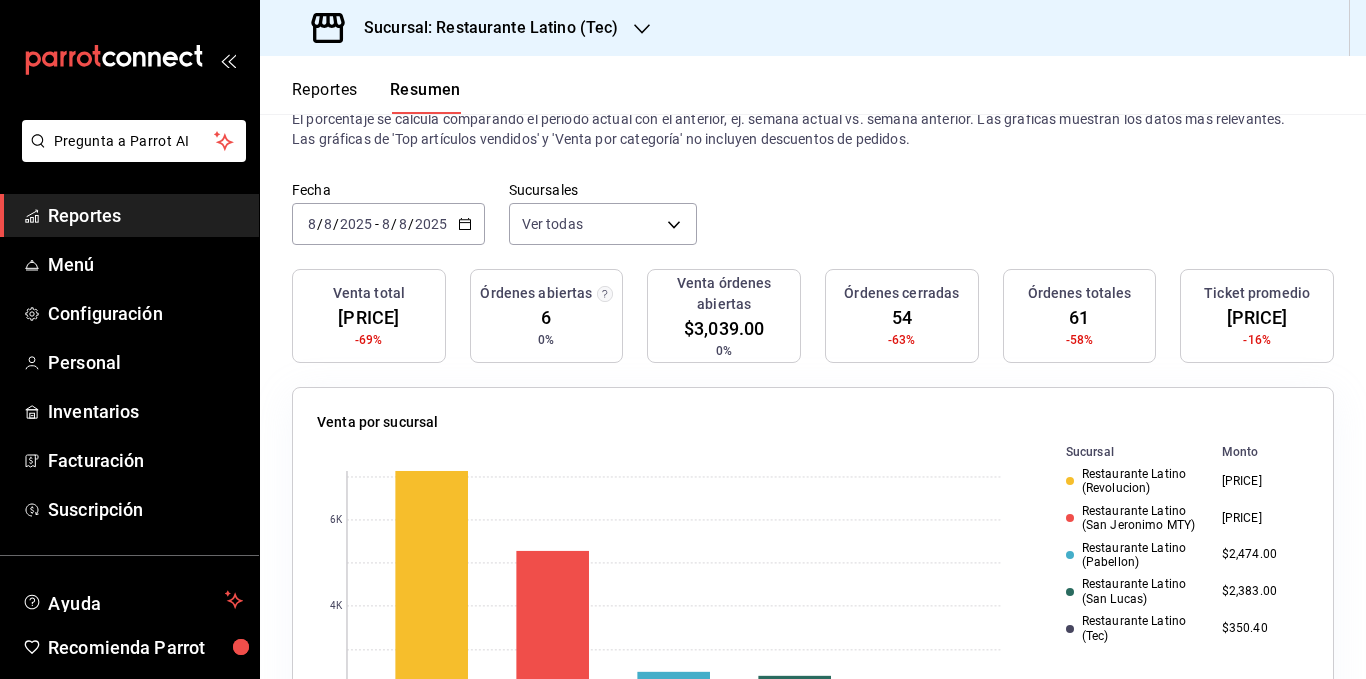 scroll, scrollTop: 100, scrollLeft: 0, axis: vertical 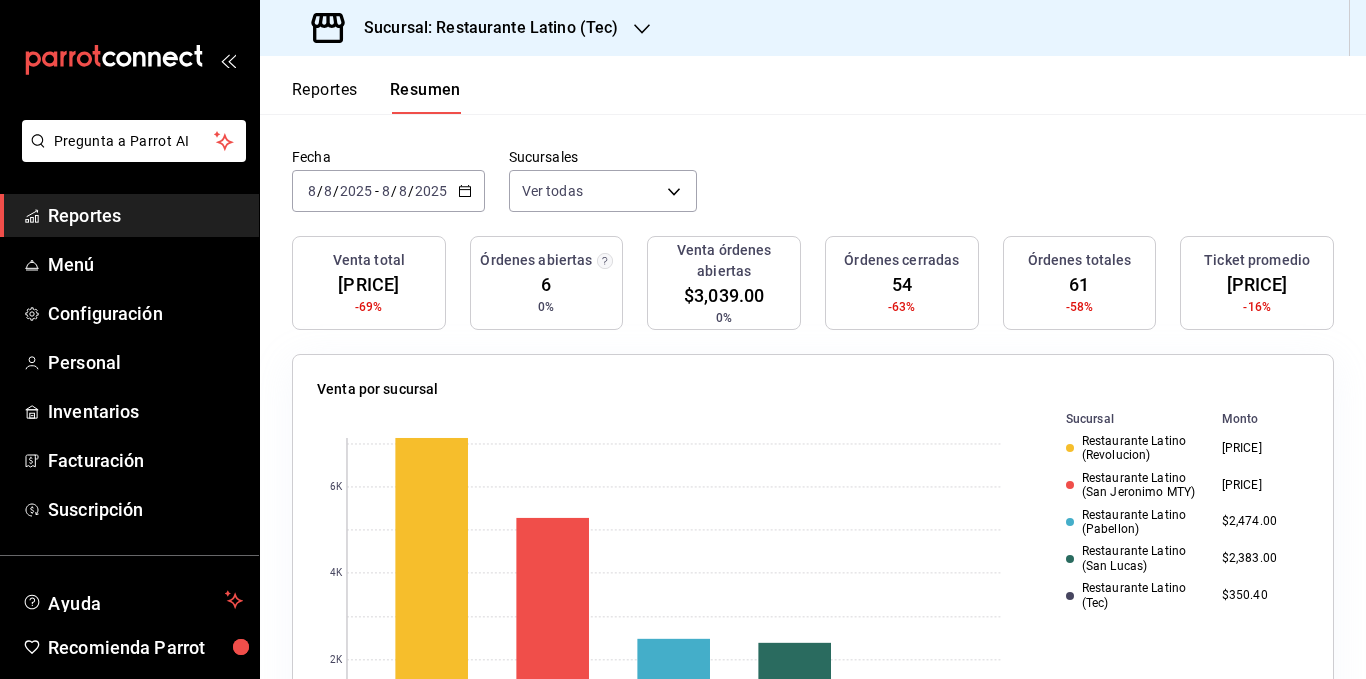 click on "[PRICE]" at bounding box center [1261, 448] 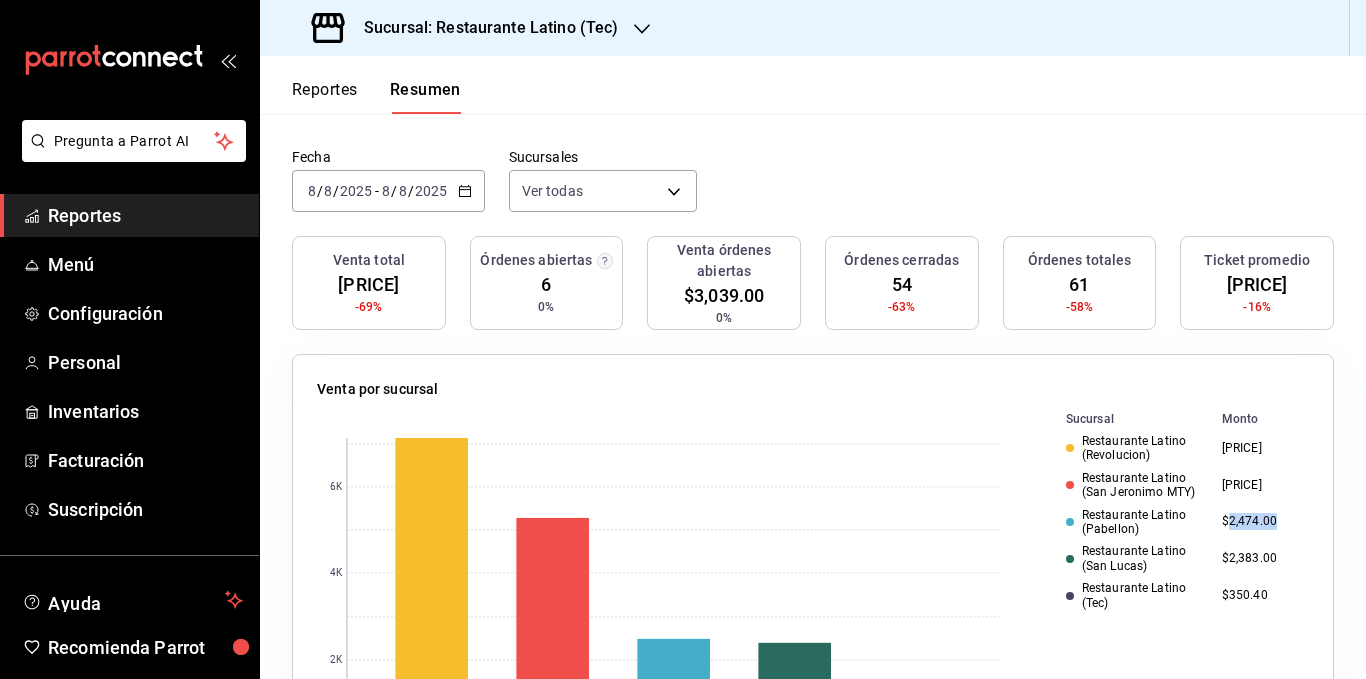 click on "$2,474.00" at bounding box center (1261, 522) 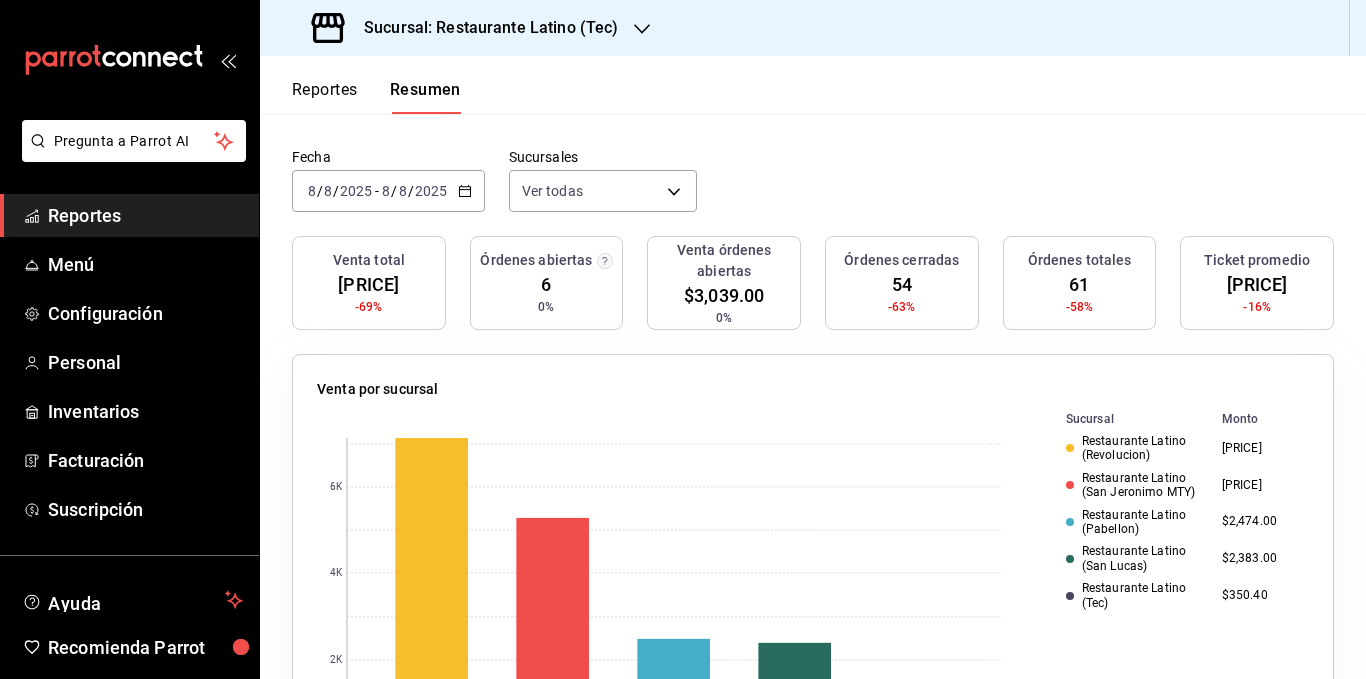click on "[PRICE]" at bounding box center (1261, 448) 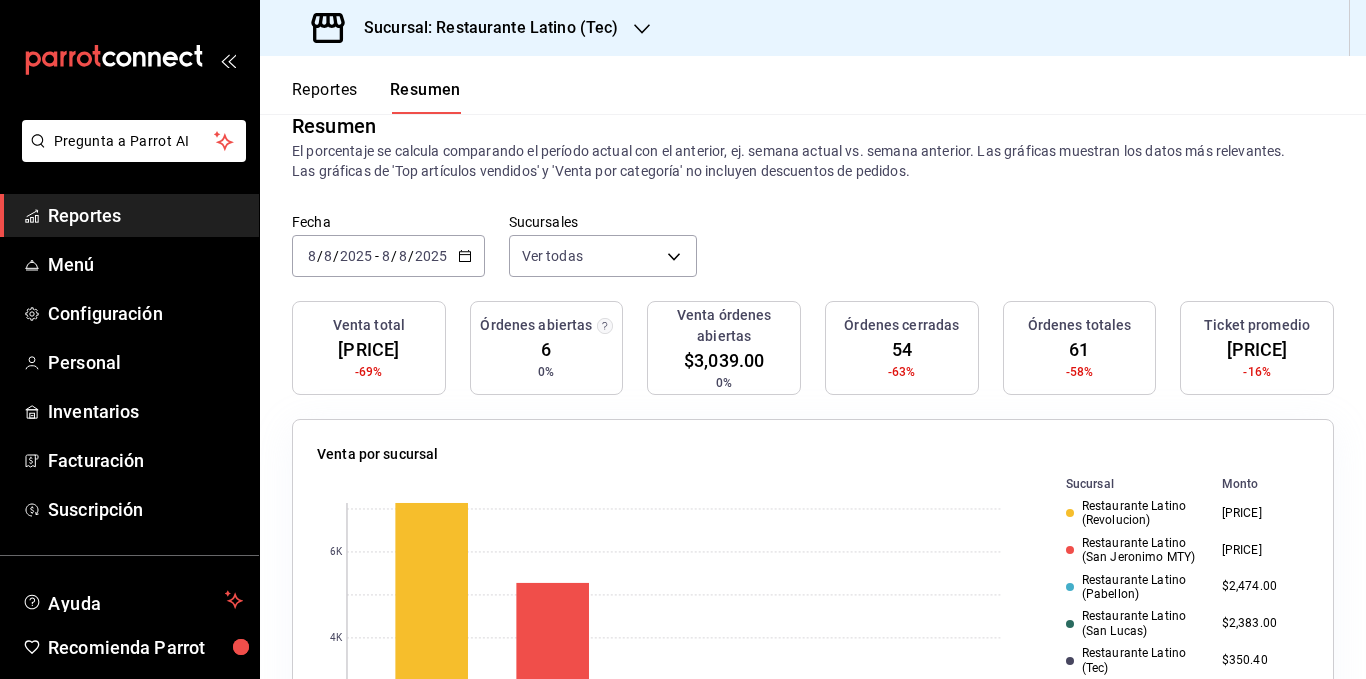 scroll, scrollTop: 0, scrollLeft: 0, axis: both 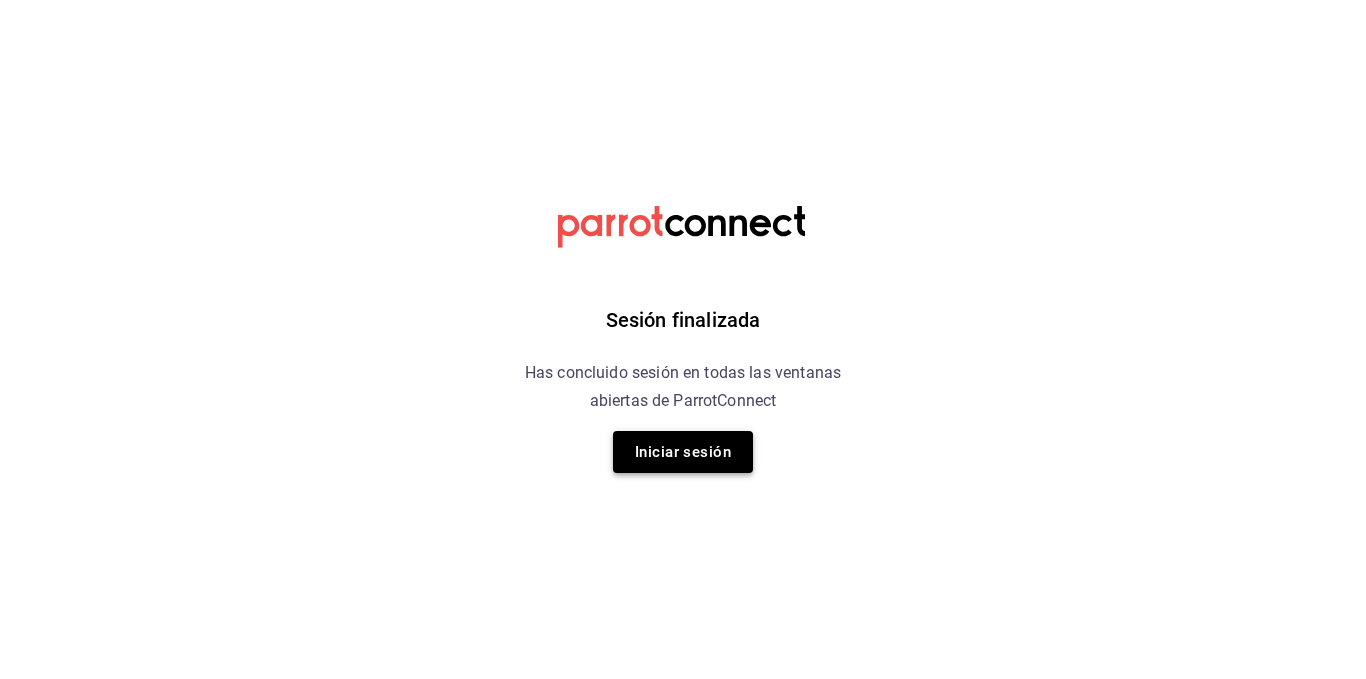 click on "Iniciar sesión" at bounding box center (683, 452) 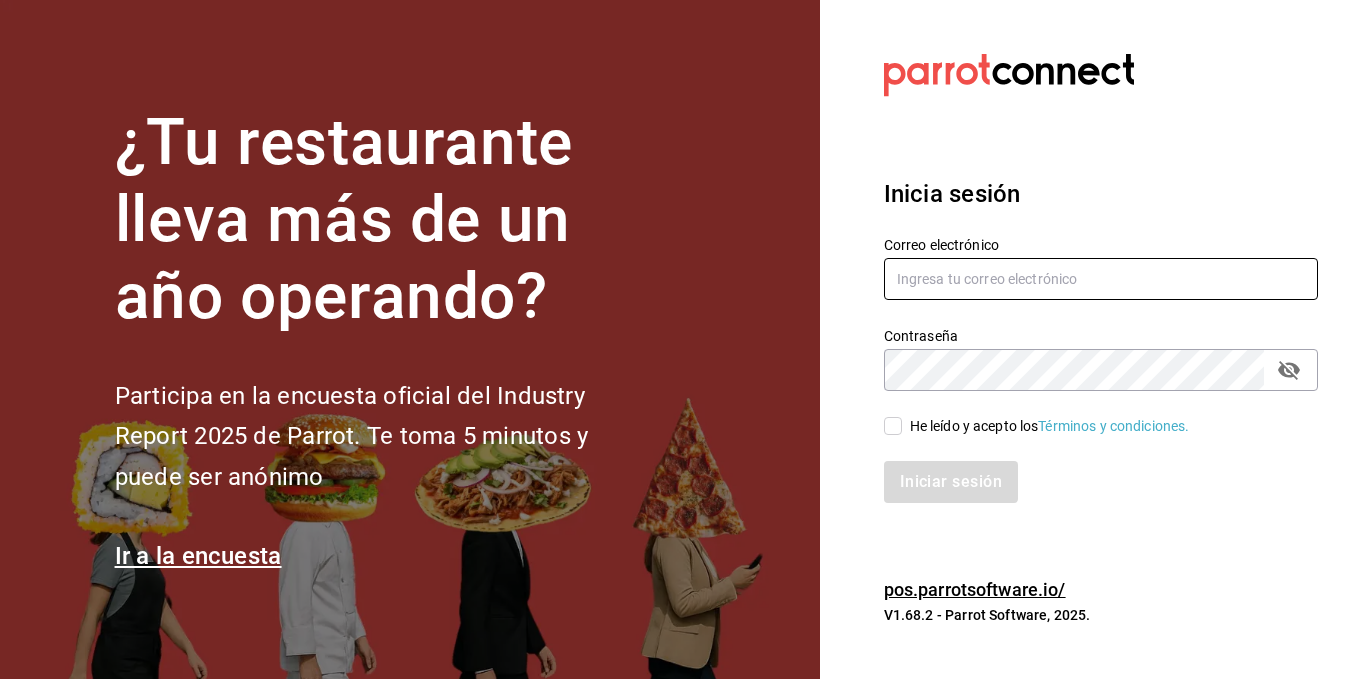type on "administracion@[EMAIL]" 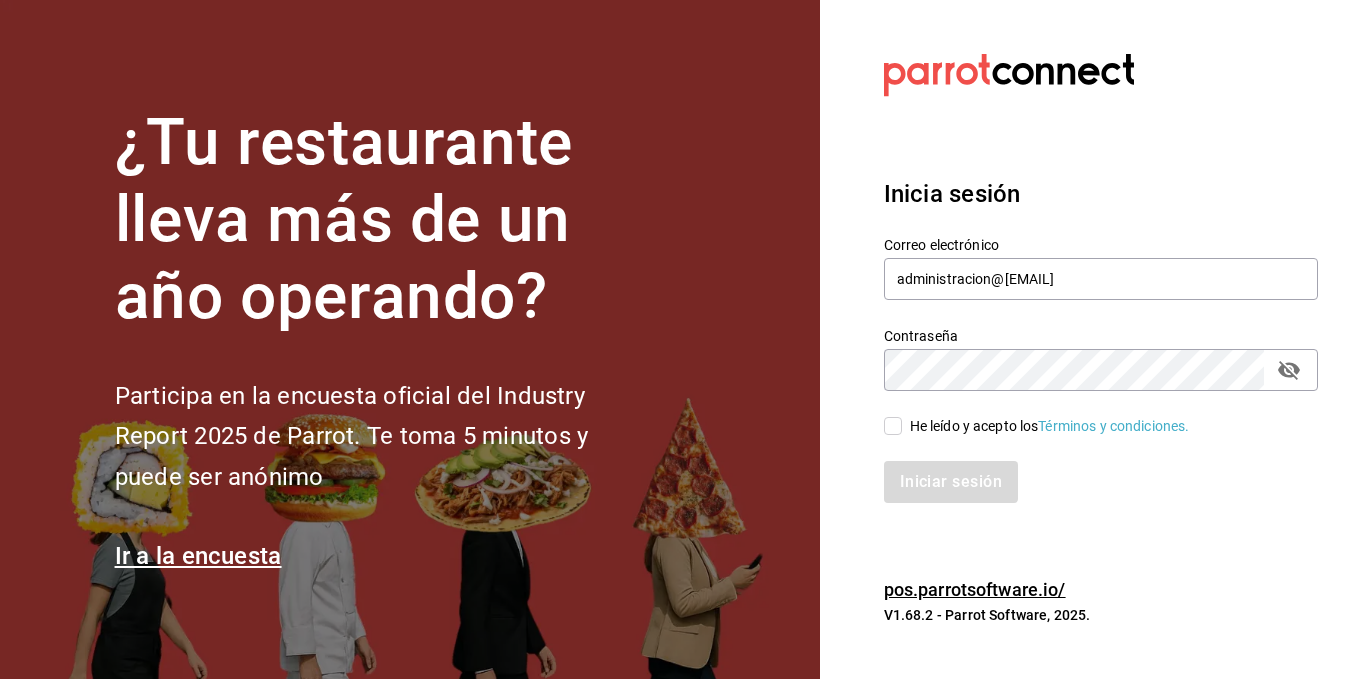 drag, startPoint x: 905, startPoint y: 426, endPoint x: 912, endPoint y: 440, distance: 15.652476 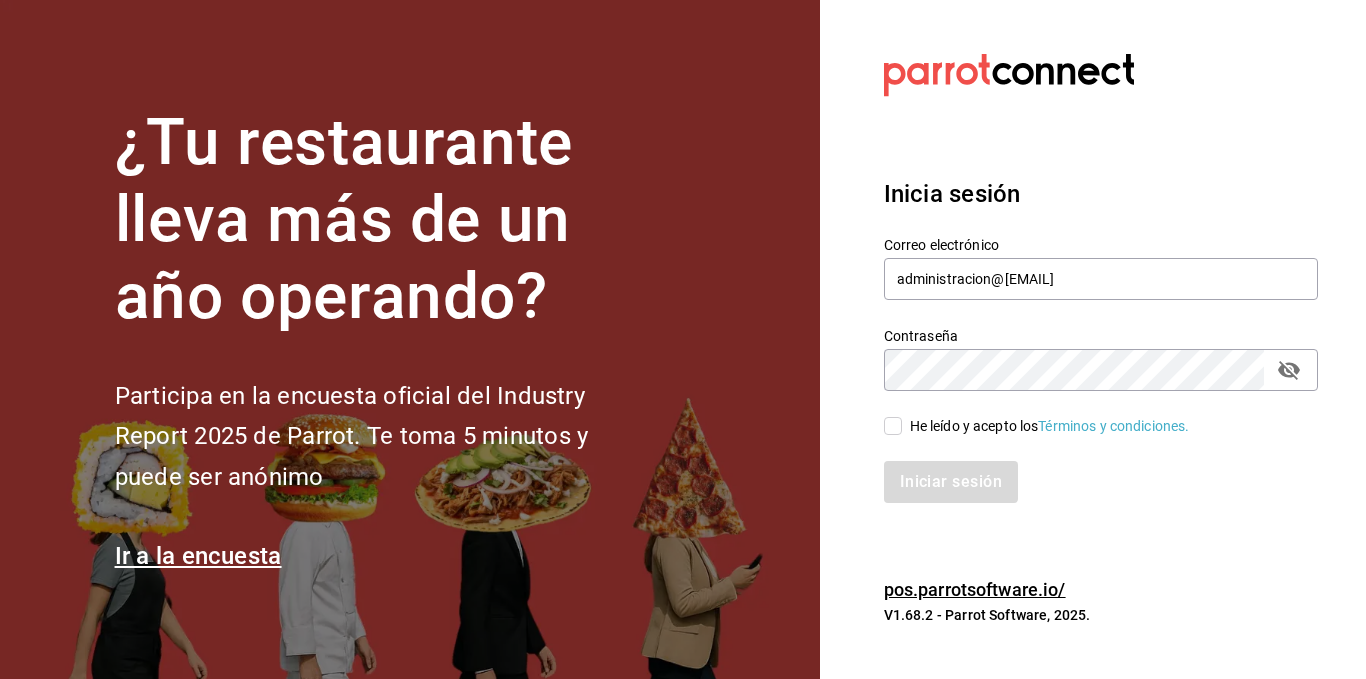 checkbox on "true" 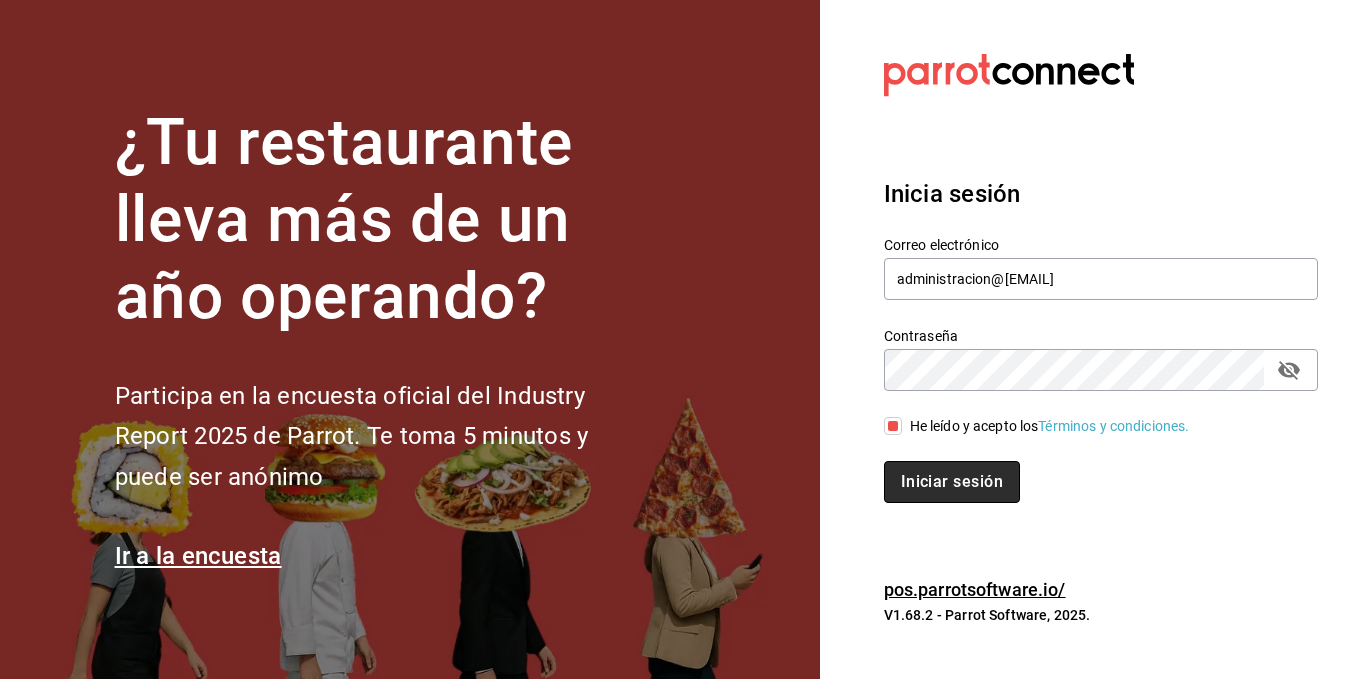 click on "Iniciar sesión" at bounding box center [952, 482] 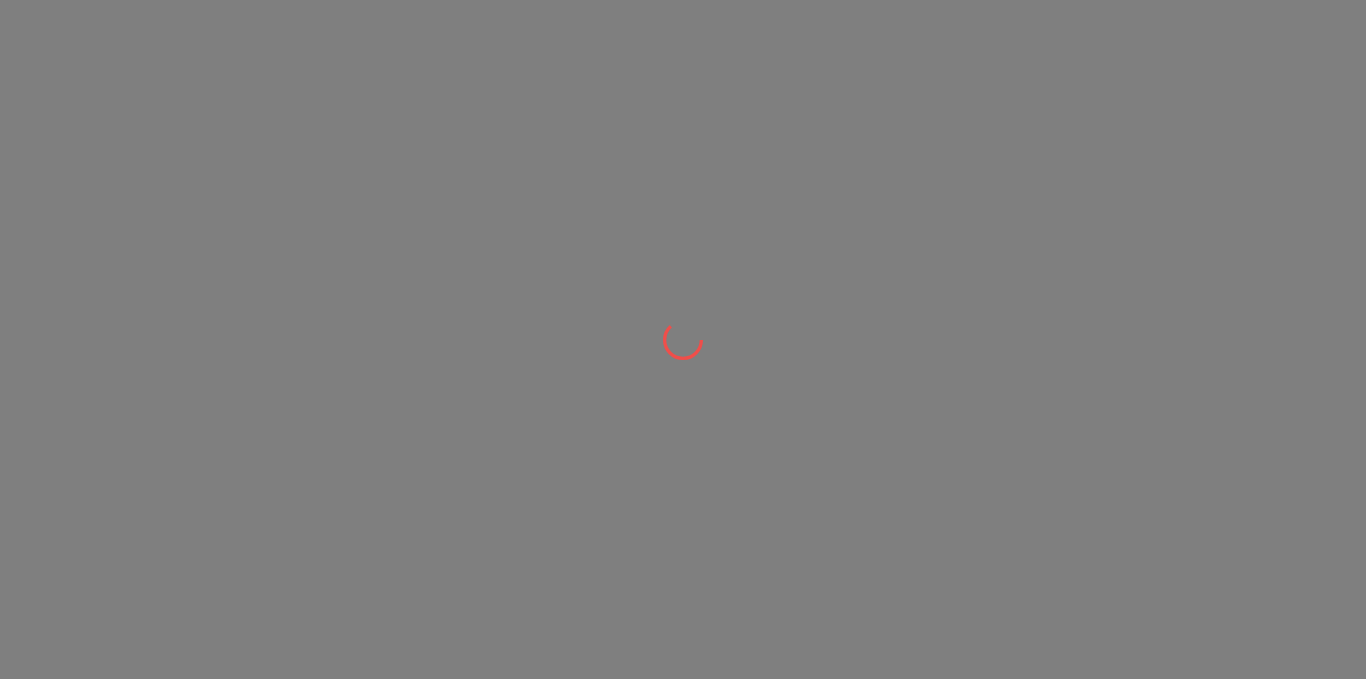 scroll, scrollTop: 0, scrollLeft: 0, axis: both 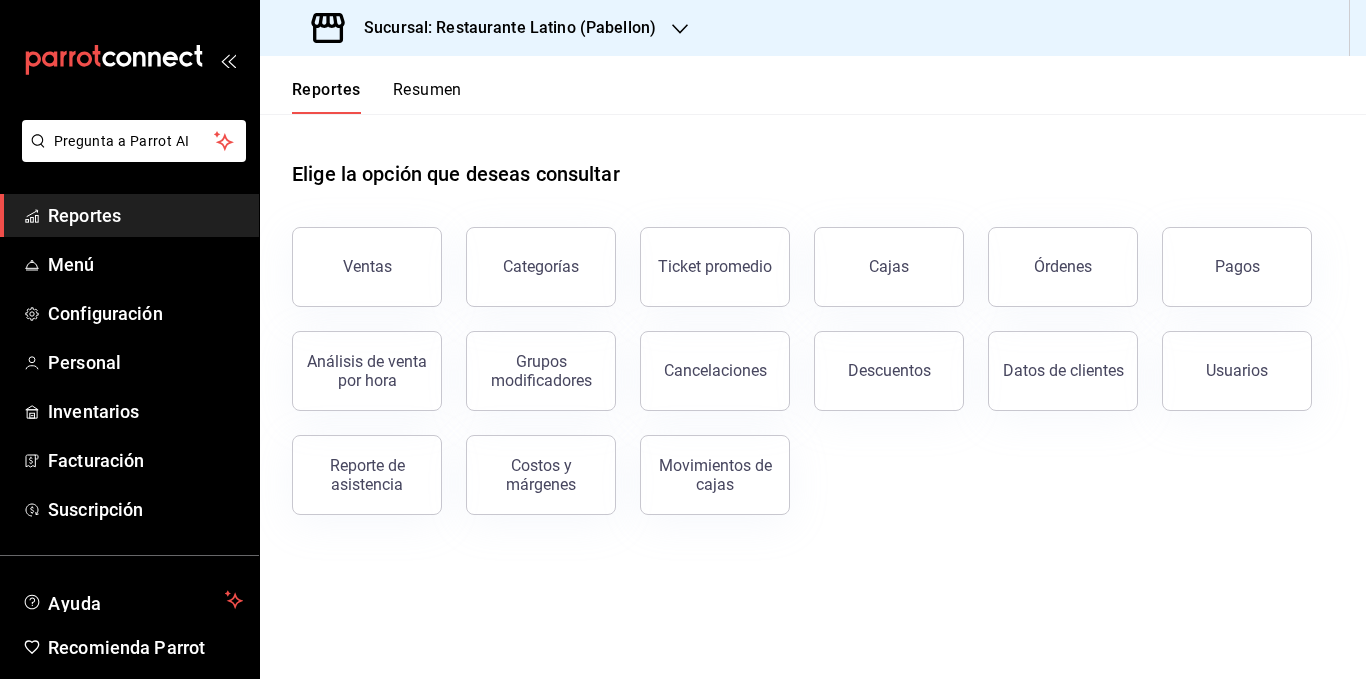 click on "Resumen" at bounding box center (427, 97) 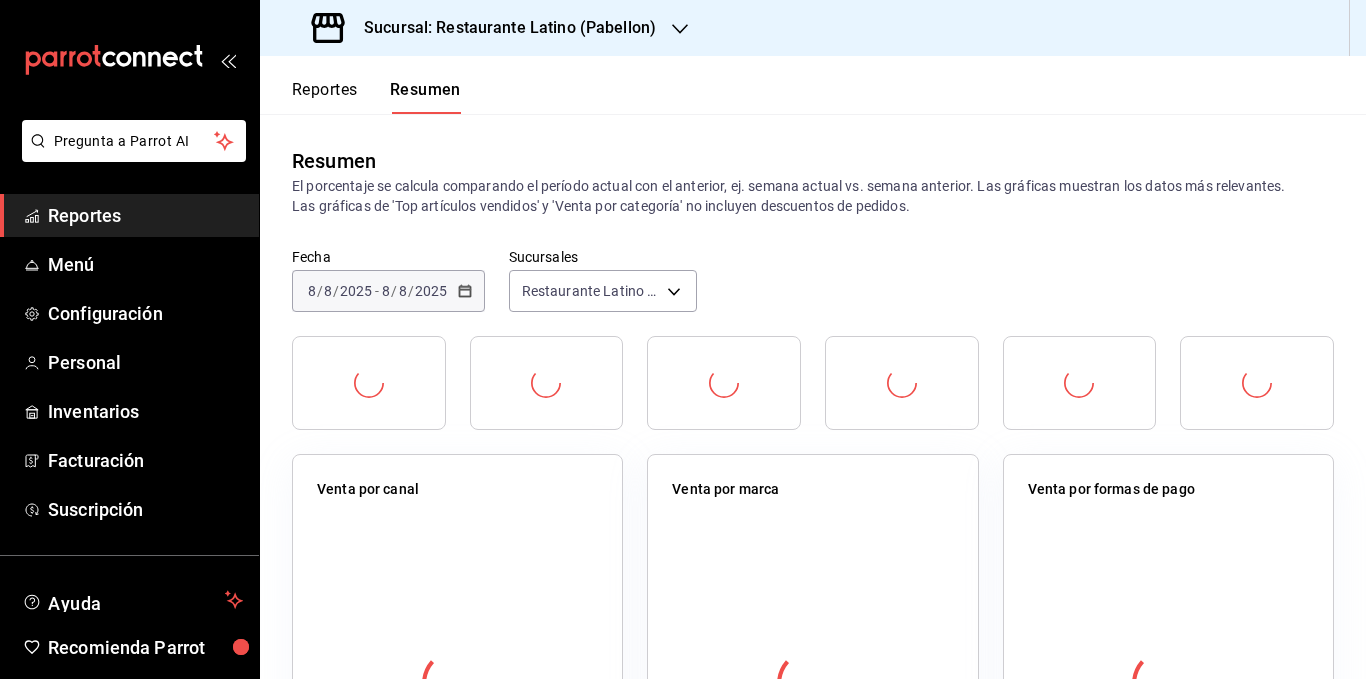 click on "El porcentaje se calcula comparando el período actual con el anterior, ej. semana actual vs. semana anterior. Las gráficas muestran los datos más relevantes.  Las gráficas de 'Top artículos vendidos' y 'Venta por categoría' no incluyen descuentos de pedidos." at bounding box center [813, 196] 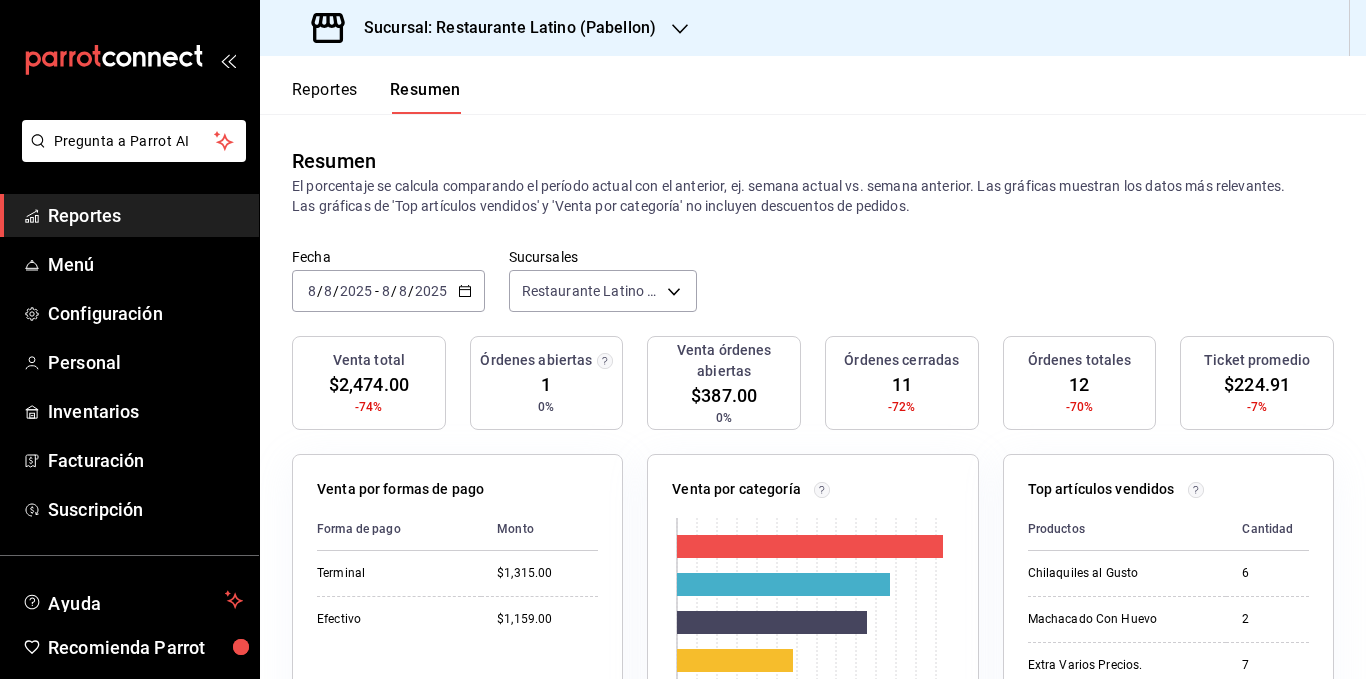 click on "El porcentaje se calcula comparando el período actual con el anterior, ej. semana actual vs. semana anterior. Las gráficas muestran los datos más relevantes.  Las gráficas de 'Top artículos vendidos' y 'Venta por categoría' no incluyen descuentos de pedidos." at bounding box center [813, 196] 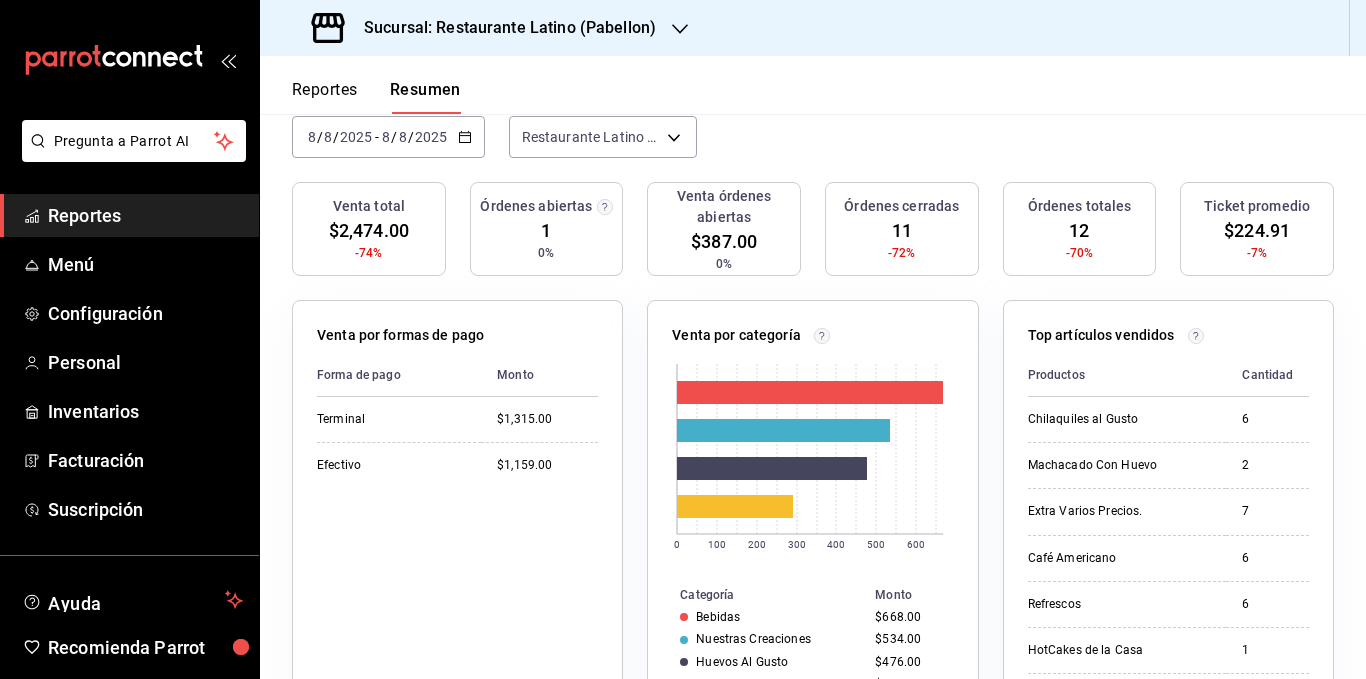 scroll, scrollTop: 0, scrollLeft: 0, axis: both 